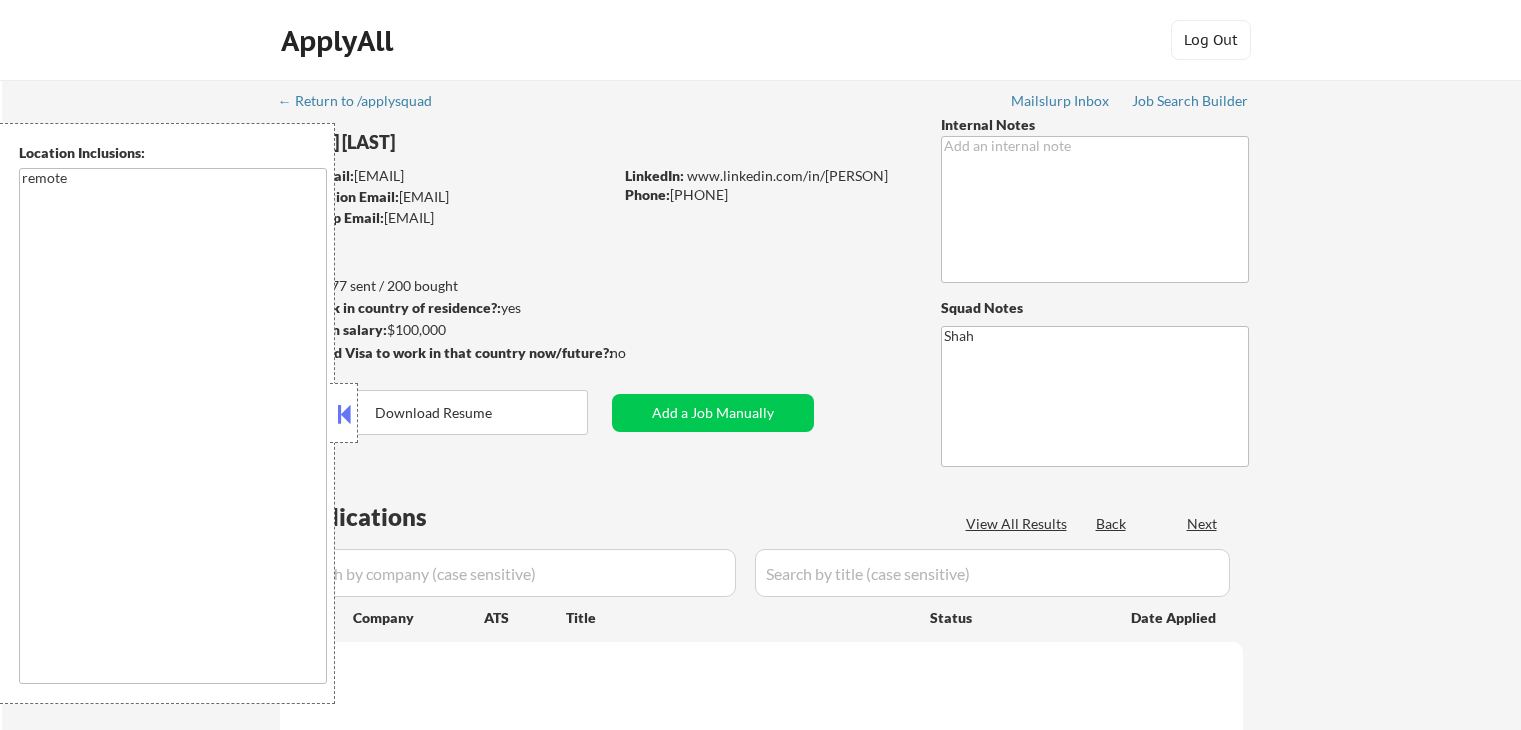 scroll, scrollTop: 0, scrollLeft: 0, axis: both 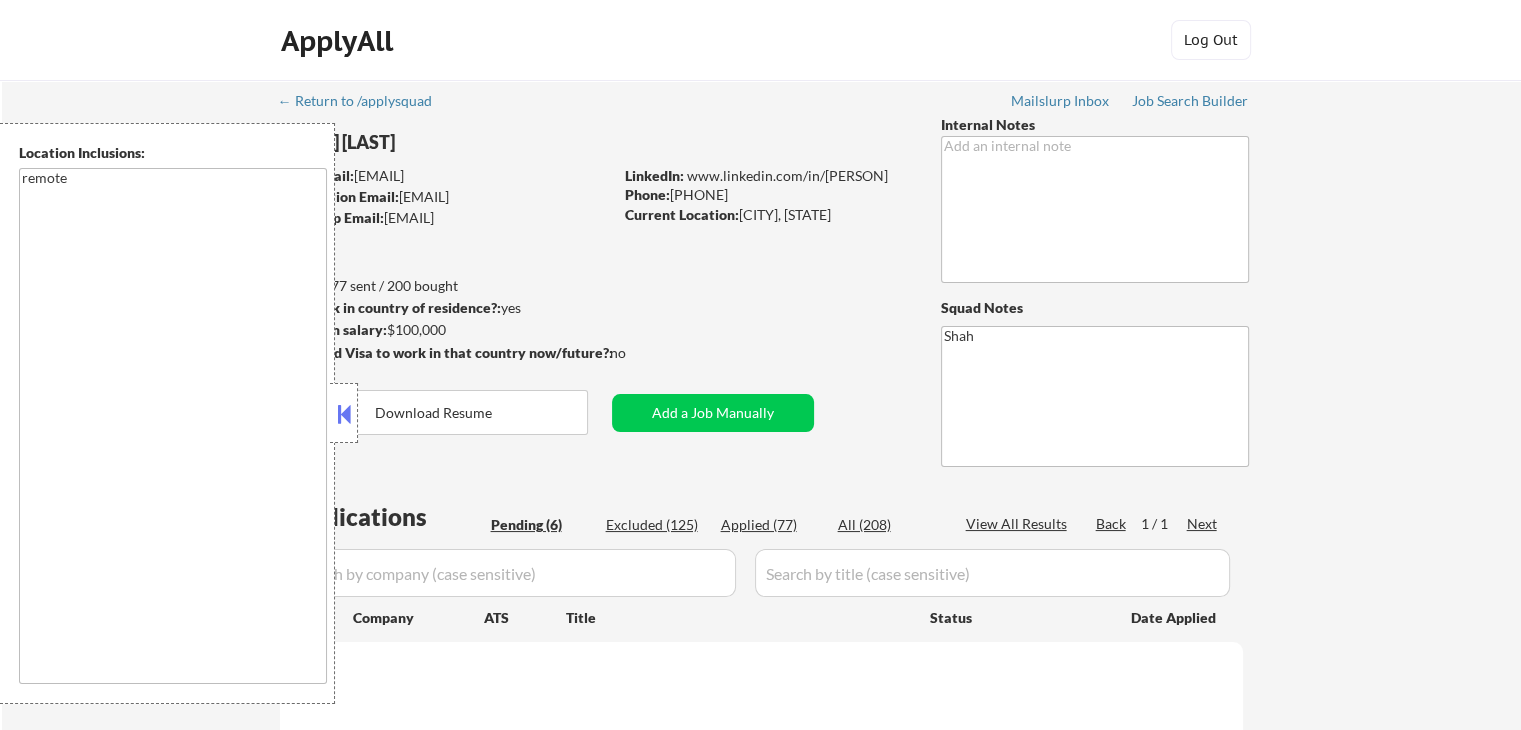 click at bounding box center (344, 414) 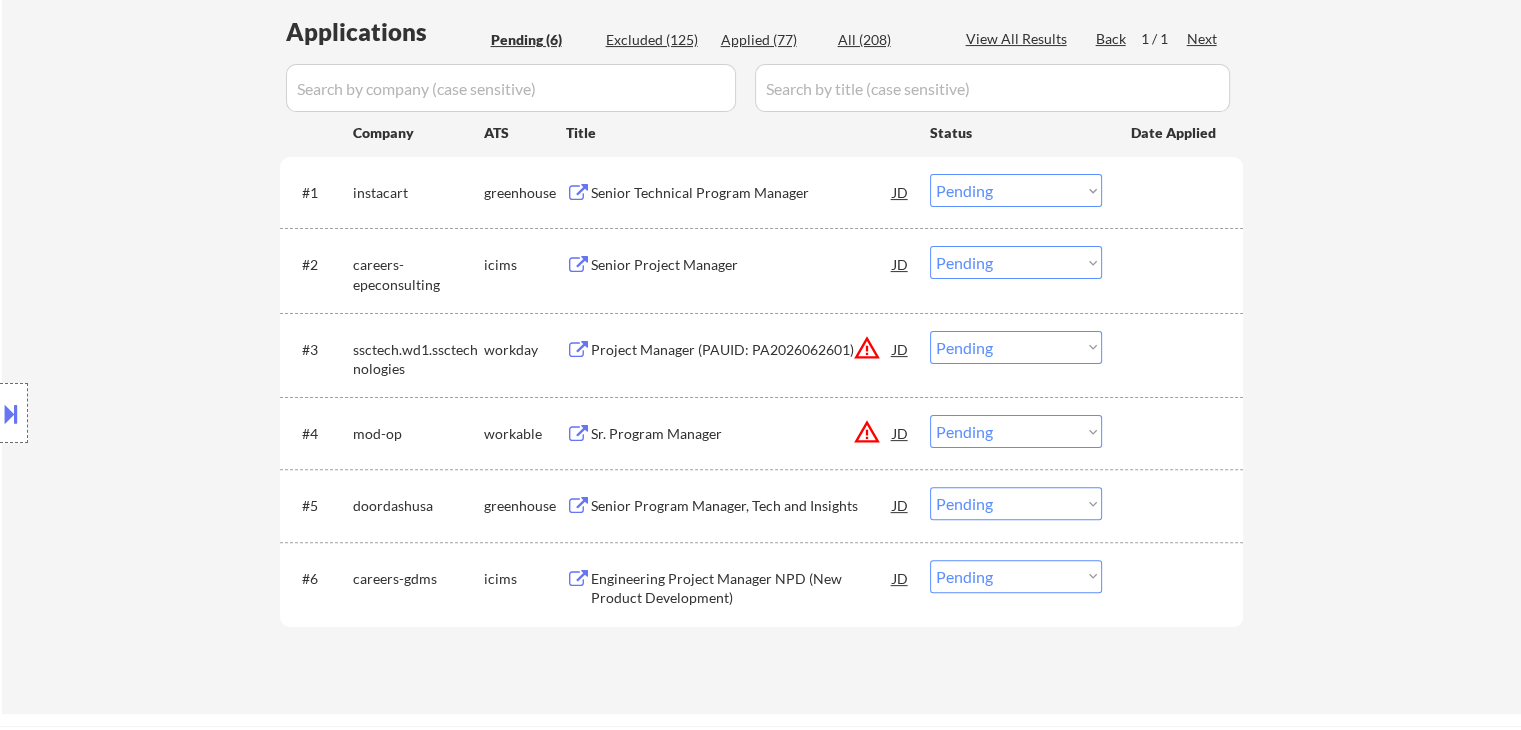 scroll, scrollTop: 300, scrollLeft: 0, axis: vertical 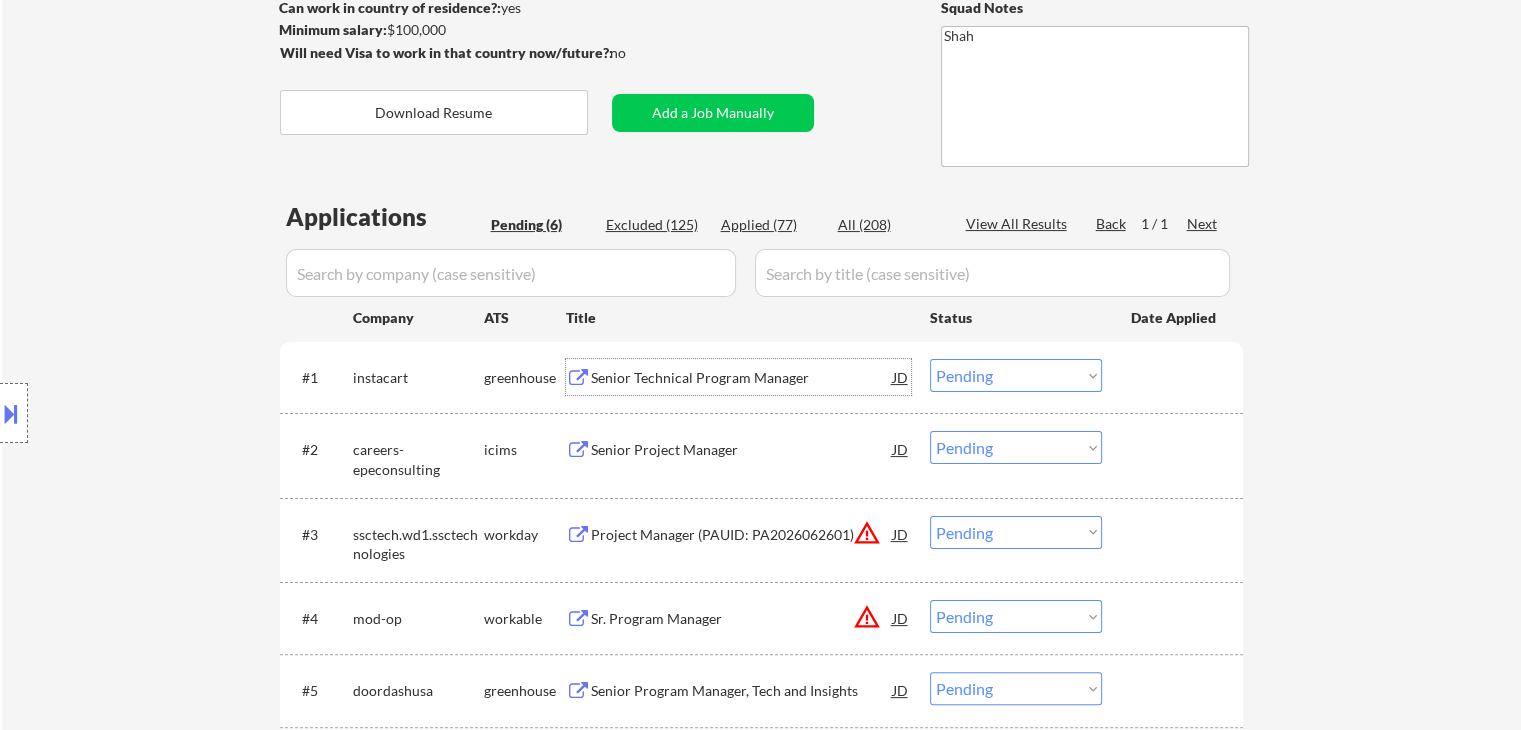 click on "Senior Technical Program Manager" at bounding box center [742, 378] 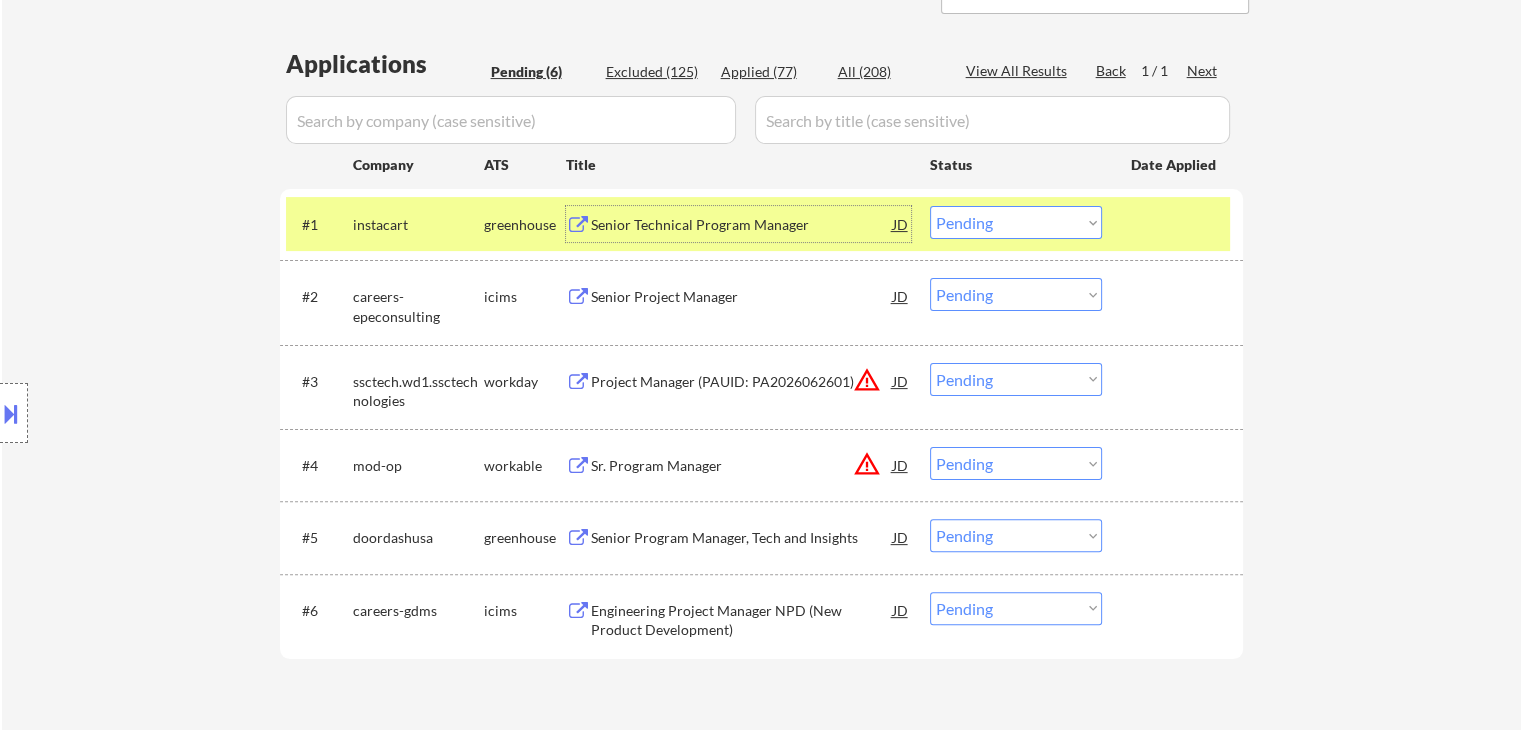 scroll, scrollTop: 500, scrollLeft: 0, axis: vertical 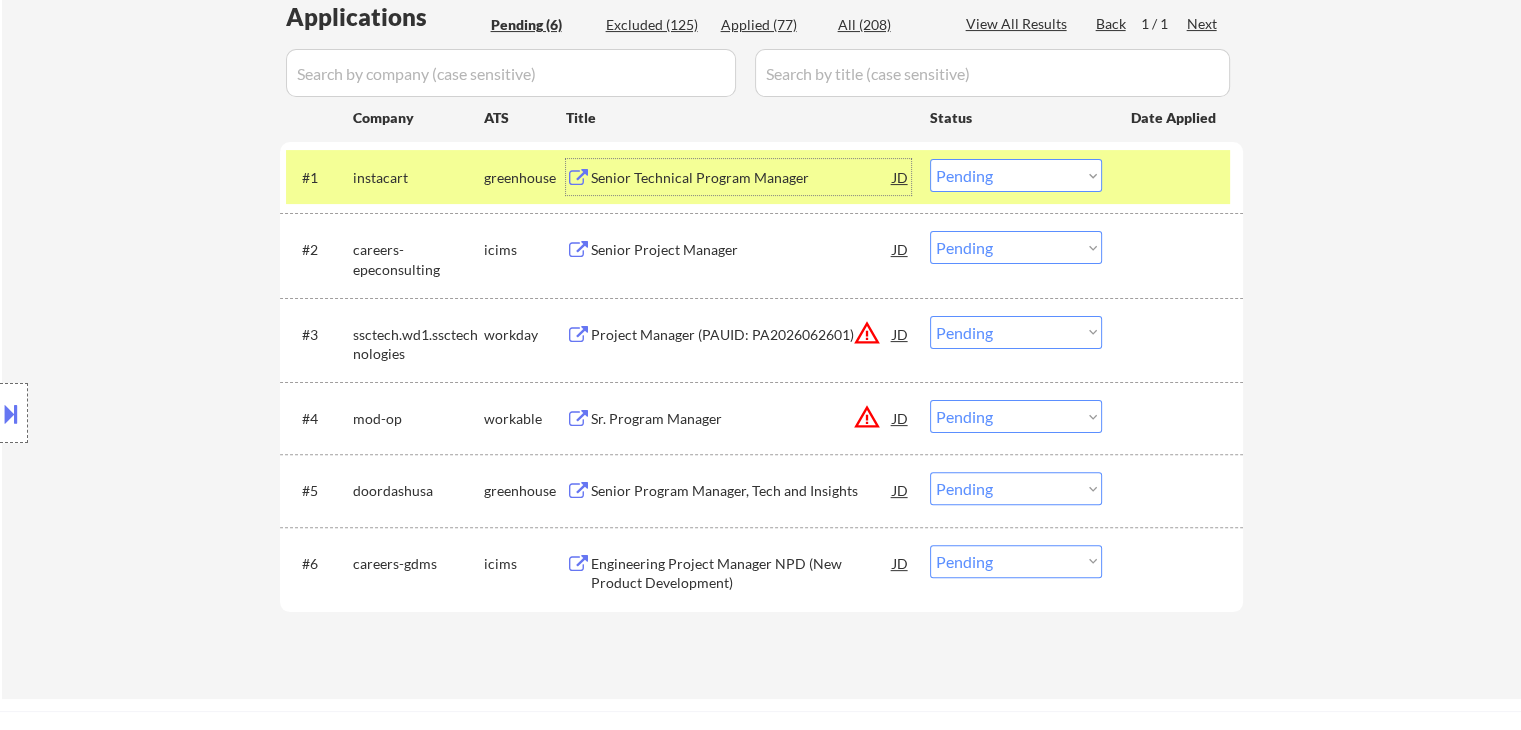 click on "Choose an option... Pending Applied Excluded (Questions) Excluded (Expired) Excluded (Location) Excluded (Bad Match) Excluded (Blocklist) Excluded (Salary) Excluded (Other)" at bounding box center (1016, 175) 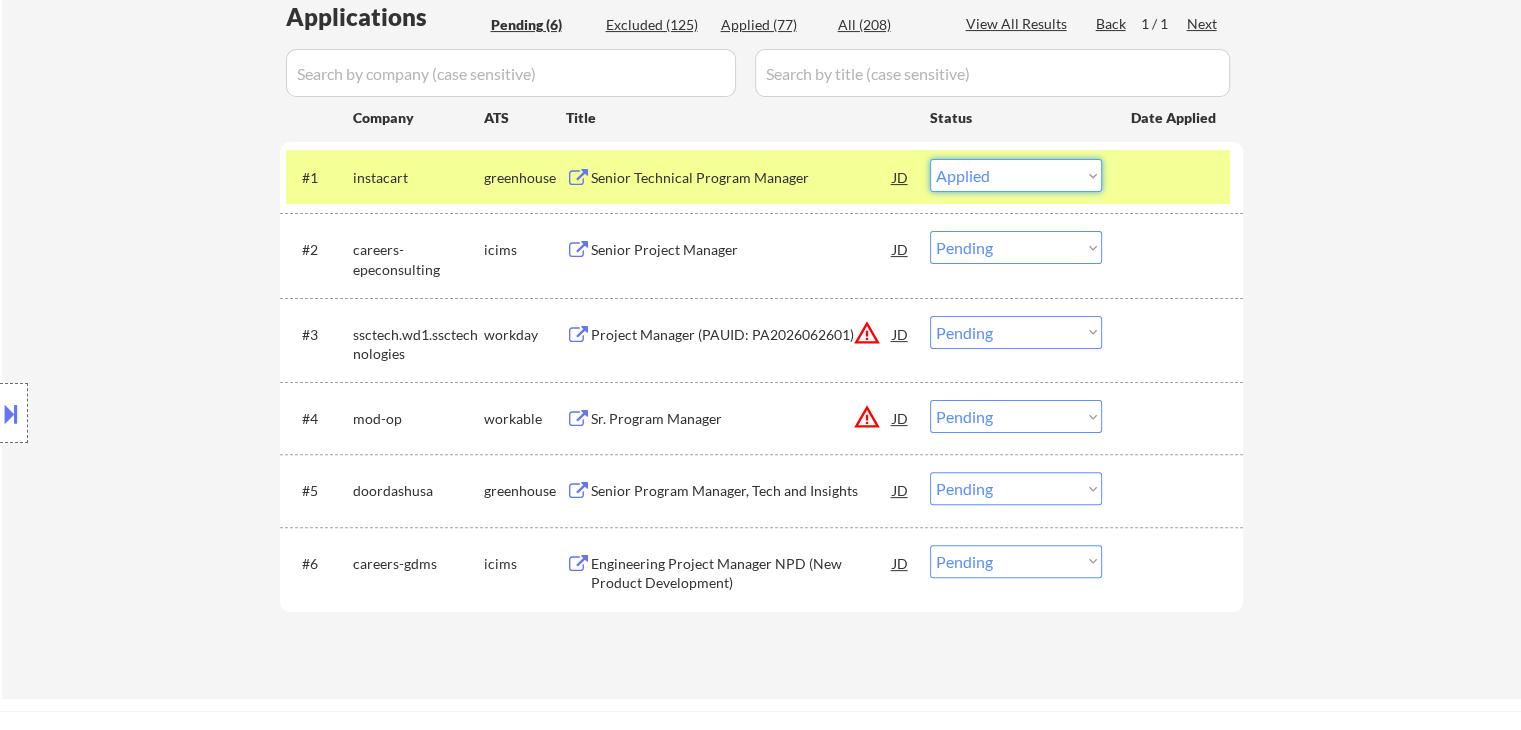 click on "Choose an option... Pending Applied Excluded (Questions) Excluded (Expired) Excluded (Location) Excluded (Bad Match) Excluded (Blocklist) Excluded (Salary) Excluded (Other)" at bounding box center (1016, 175) 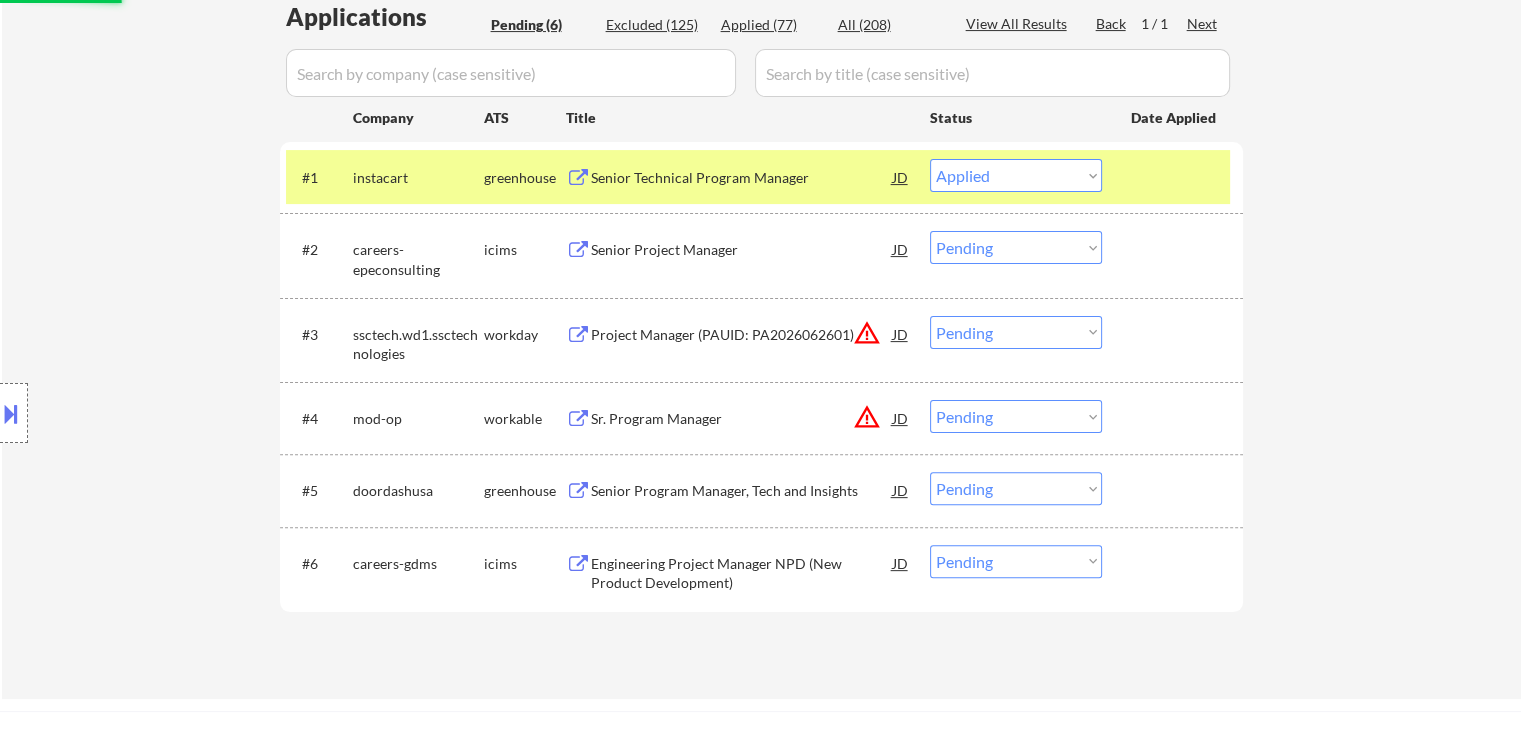 select on ""pending"" 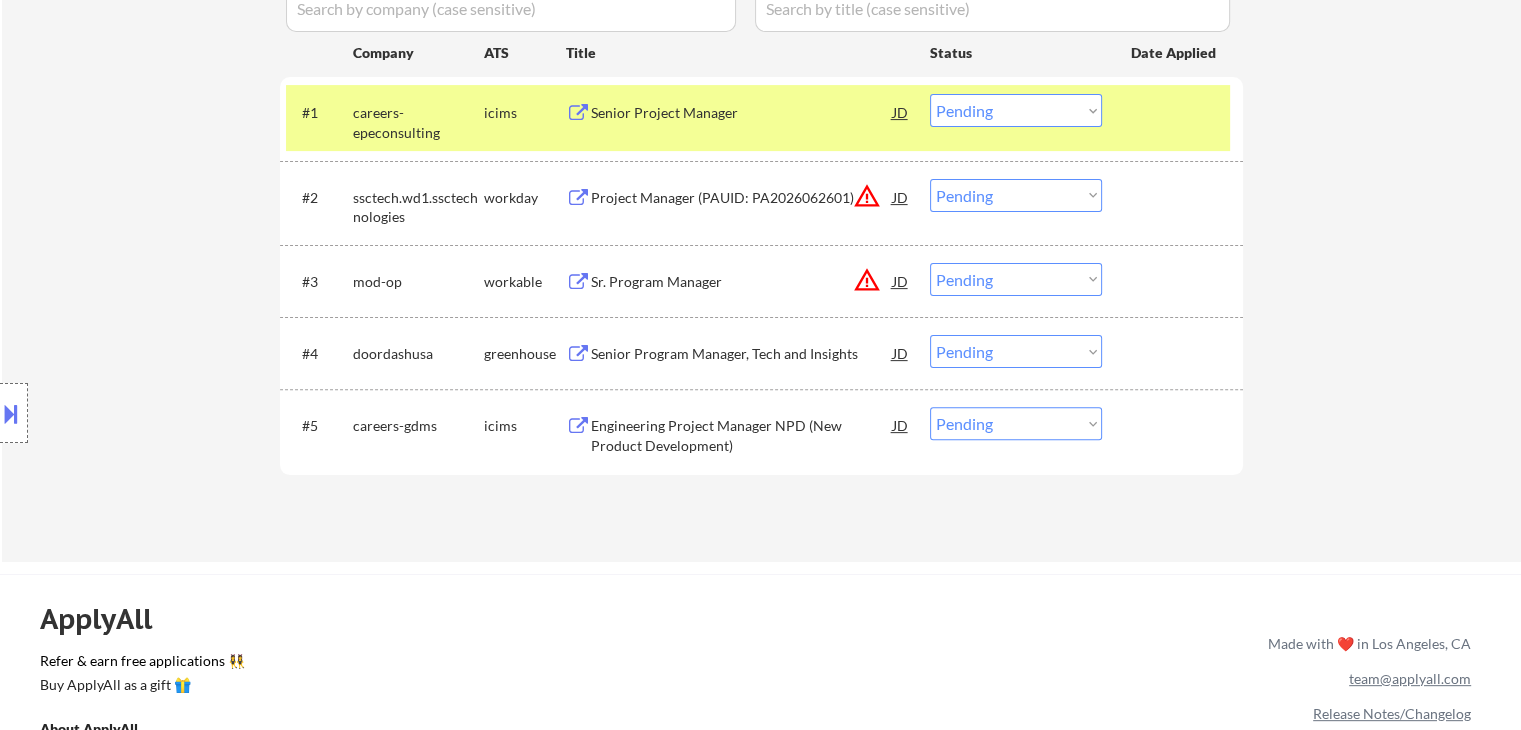 scroll, scrollTop: 600, scrollLeft: 0, axis: vertical 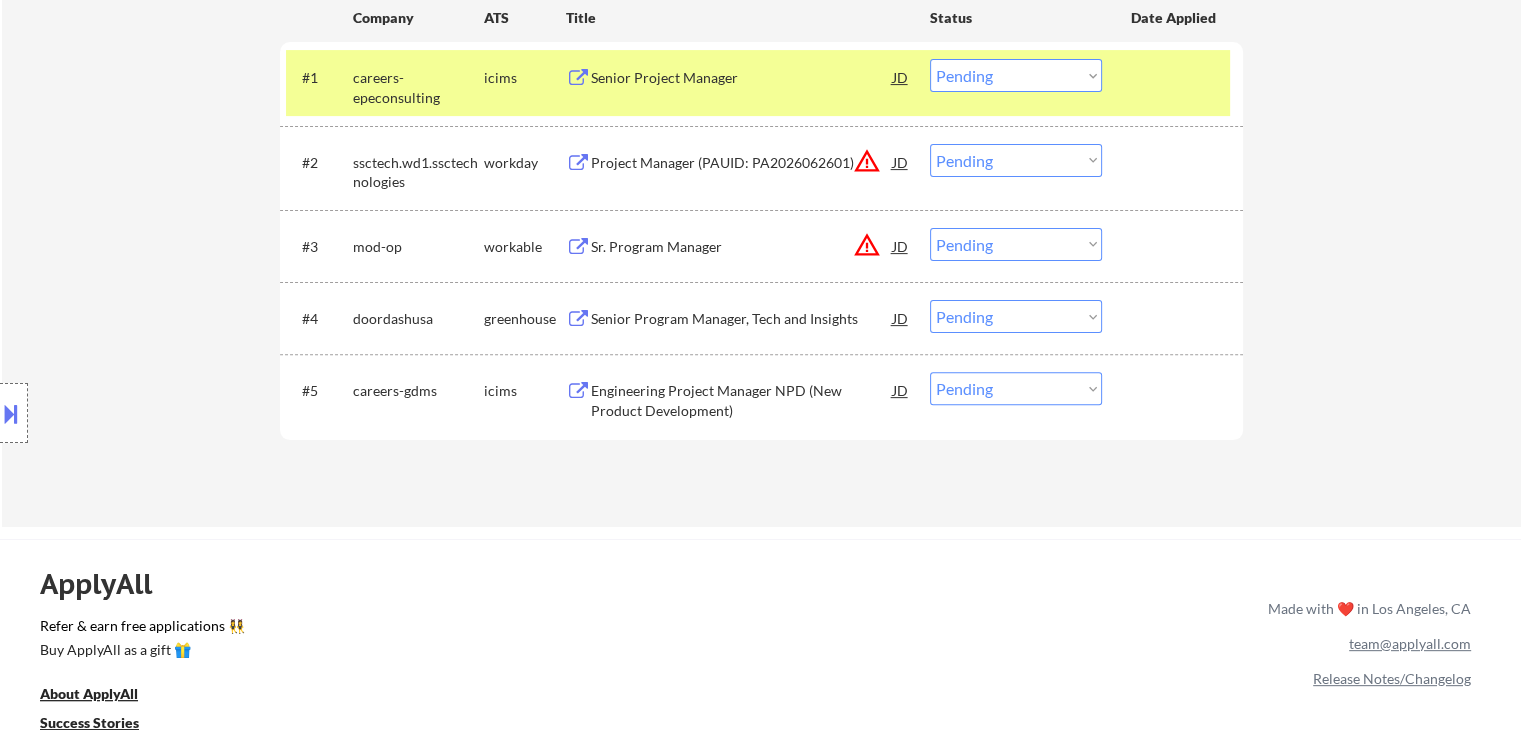 click on "Senior Program Manager, Tech and Insights" at bounding box center [742, 319] 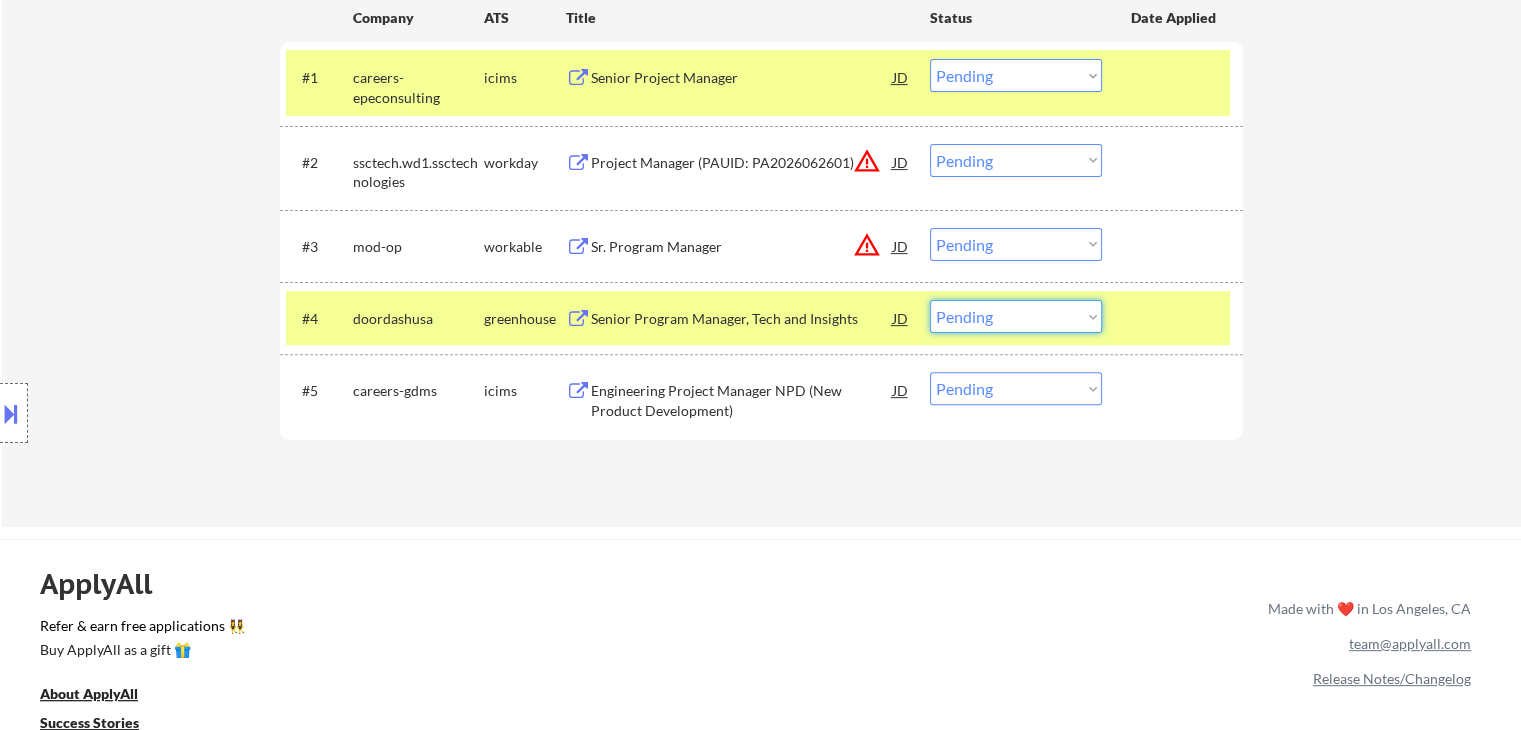 click on "Choose an option... Pending Applied Excluded (Questions) Excluded (Expired) Excluded (Location) Excluded (Bad Match) Excluded (Blocklist) Excluded (Salary) Excluded (Other)" at bounding box center [1016, 316] 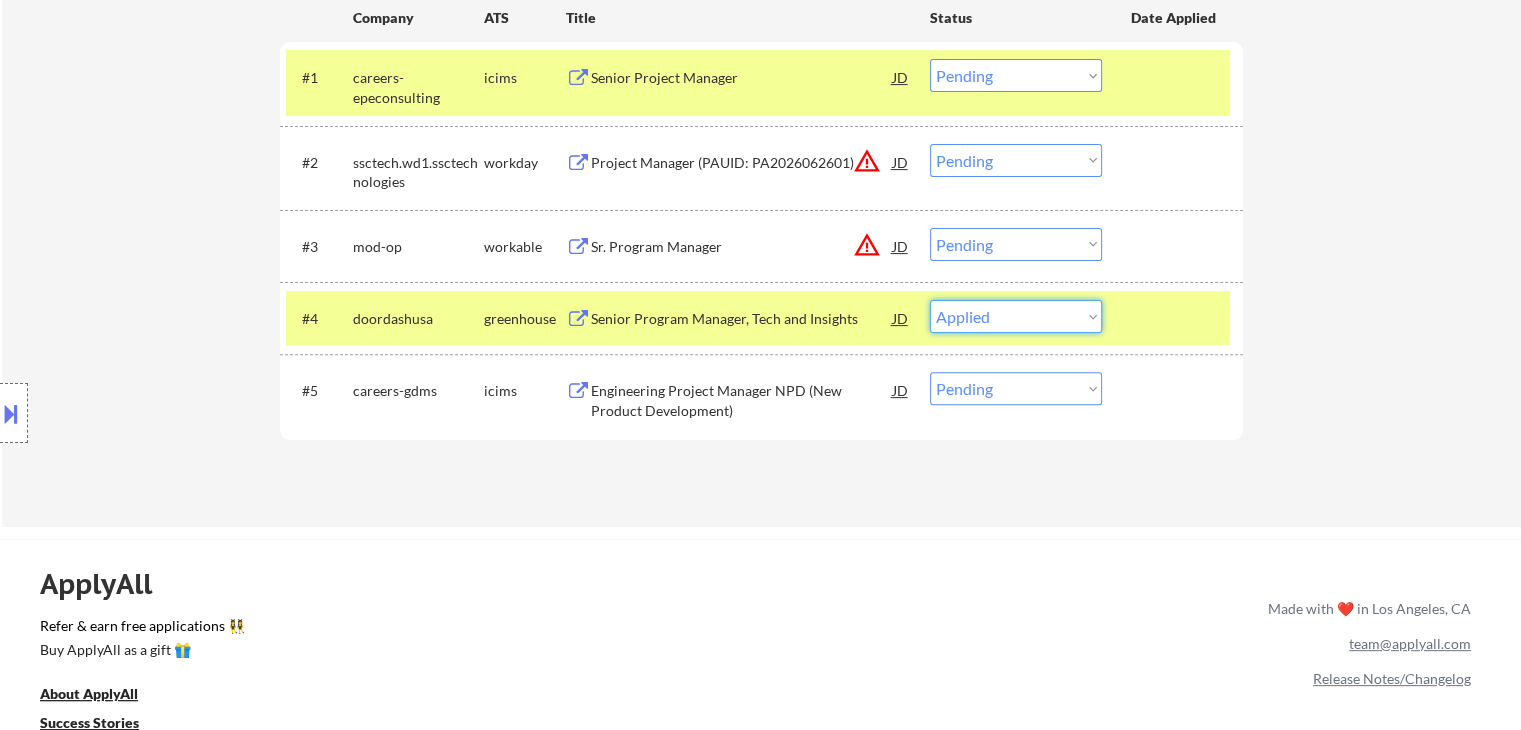 click on "Choose an option... Pending Applied Excluded (Questions) Excluded (Expired) Excluded (Location) Excluded (Bad Match) Excluded (Blocklist) Excluded (Salary) Excluded (Other)" at bounding box center [1016, 316] 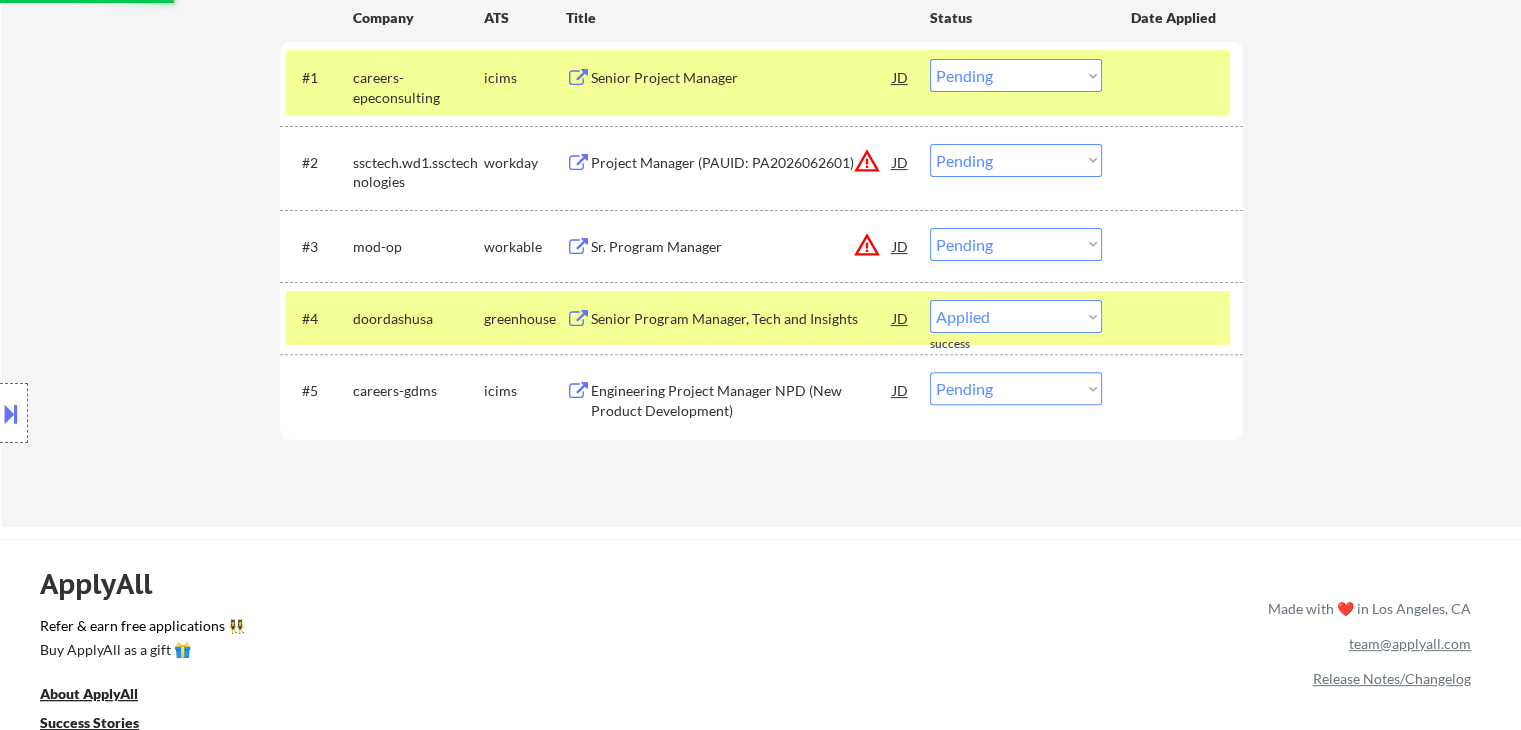 select on ""pending"" 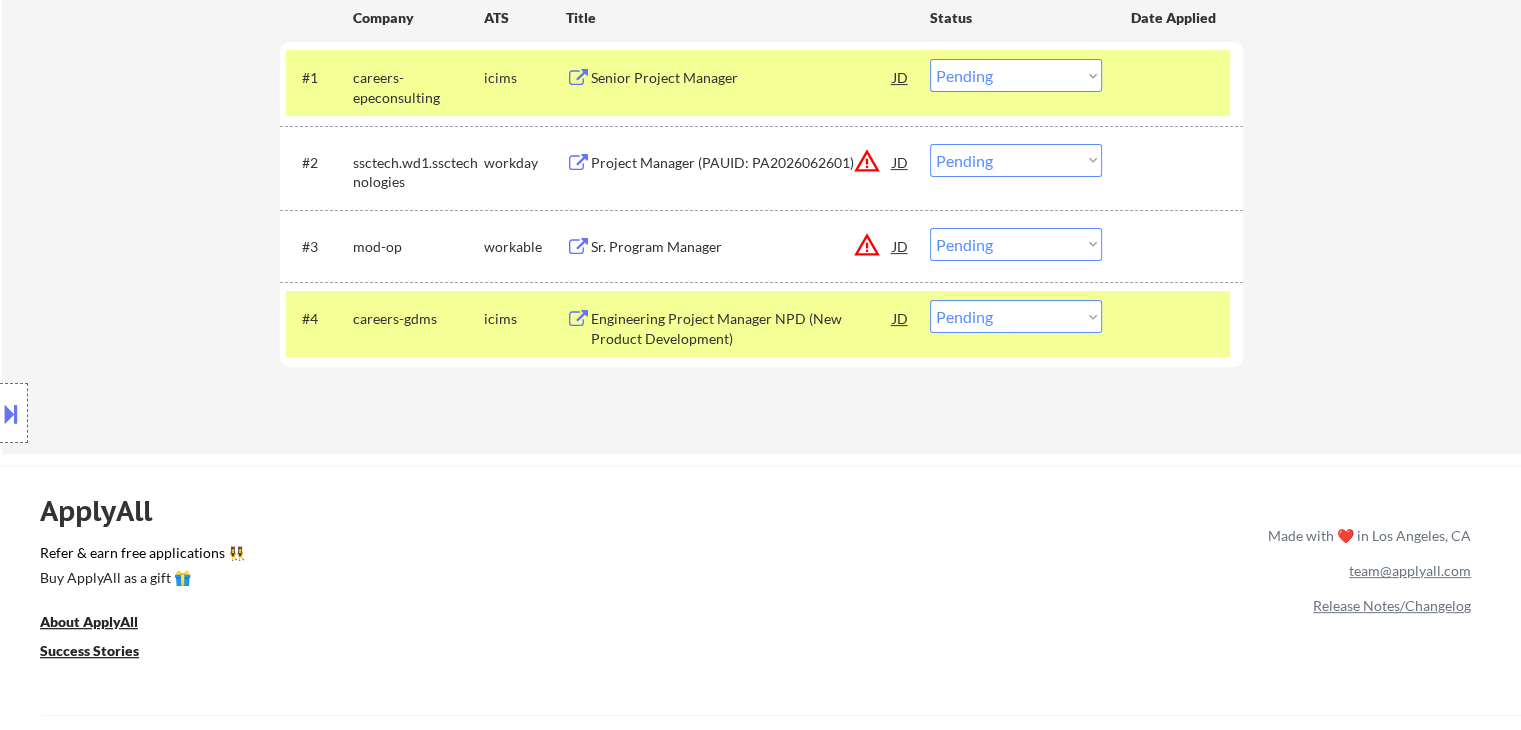 click on "Sr. Program Manager" at bounding box center [742, 247] 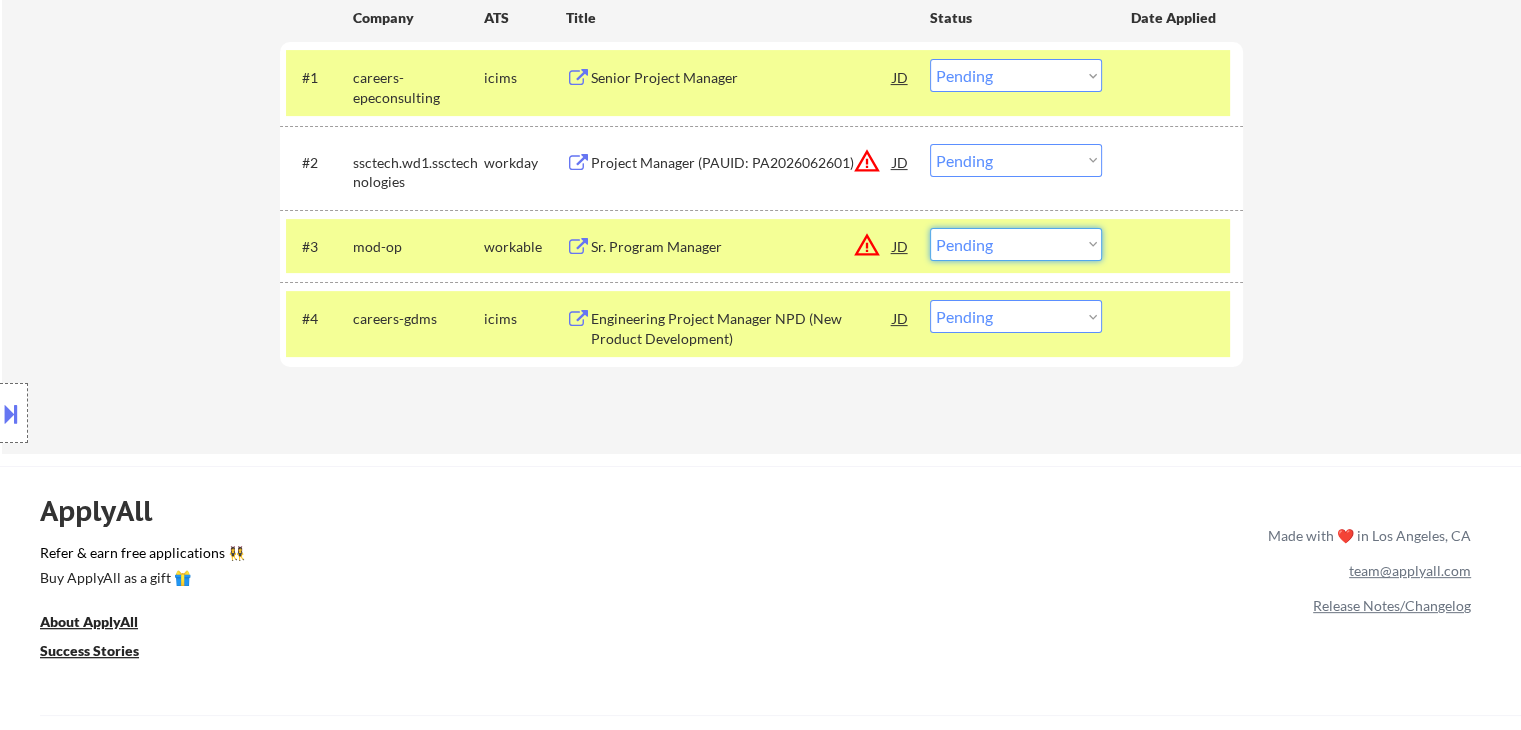 click on "Choose an option... Pending Applied Excluded (Questions) Excluded (Expired) Excluded (Location) Excluded (Bad Match) Excluded (Blocklist) Excluded (Salary) Excluded (Other)" at bounding box center (1016, 244) 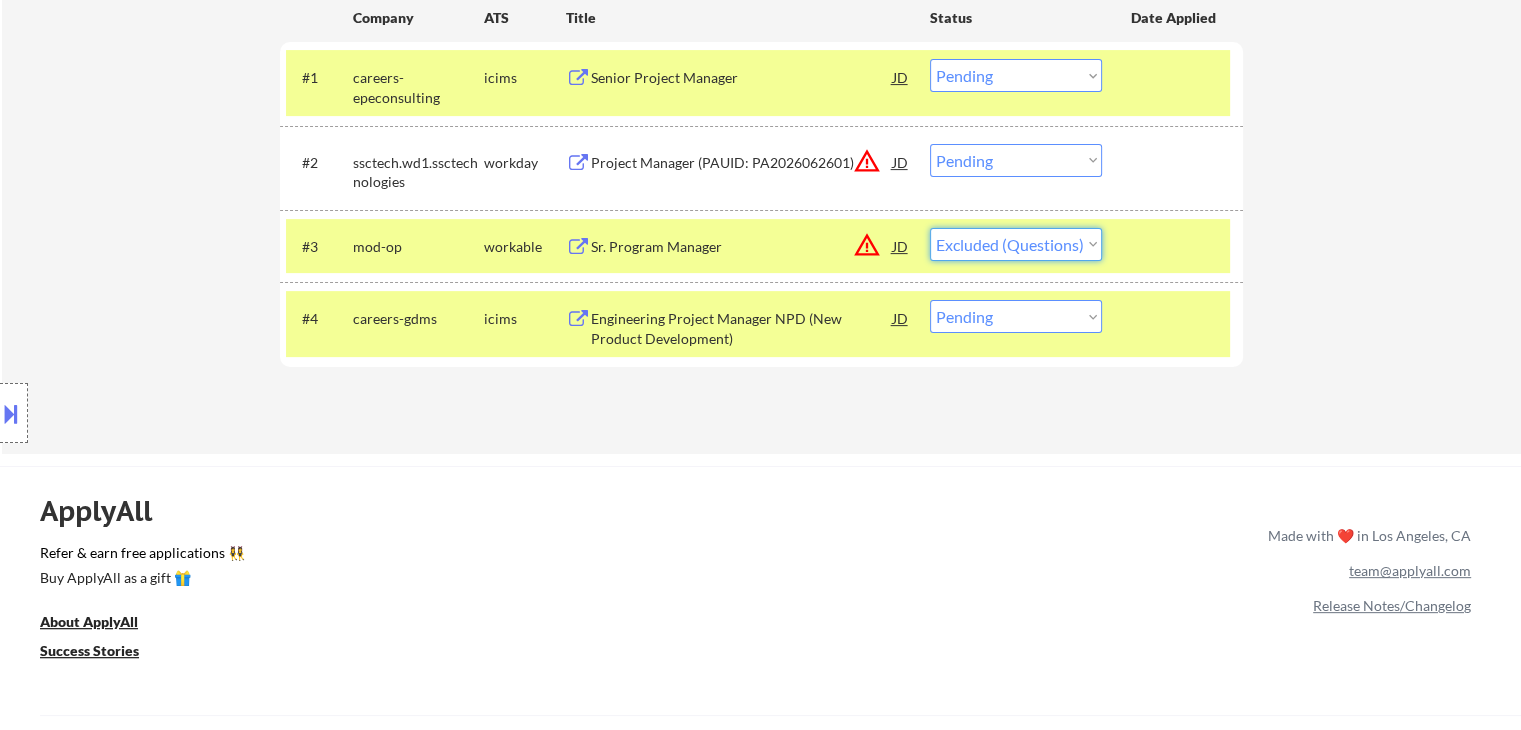 click on "Choose an option... Pending Applied Excluded (Questions) Excluded (Expired) Excluded (Location) Excluded (Bad Match) Excluded (Blocklist) Excluded (Salary) Excluded (Other)" at bounding box center [1016, 244] 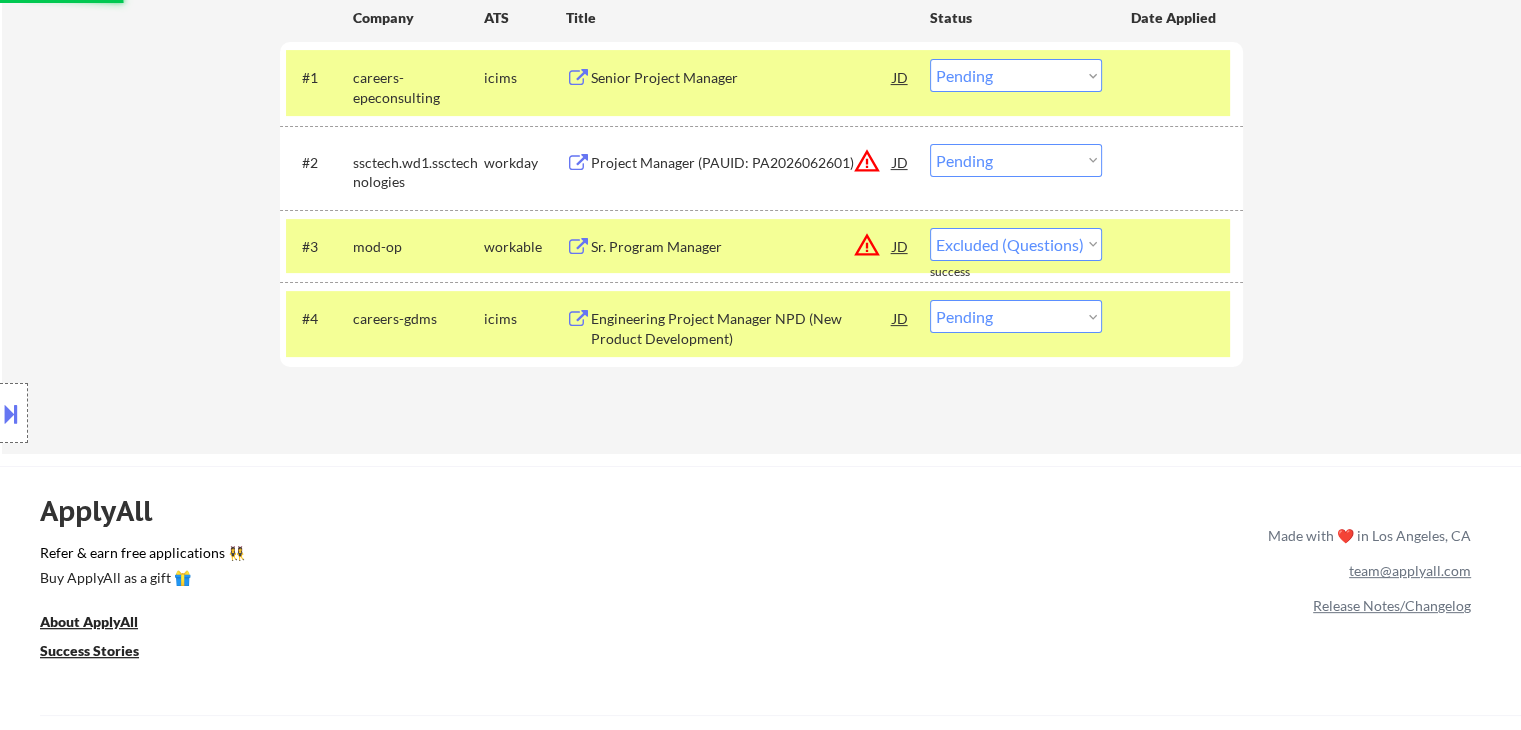 select on ""pending"" 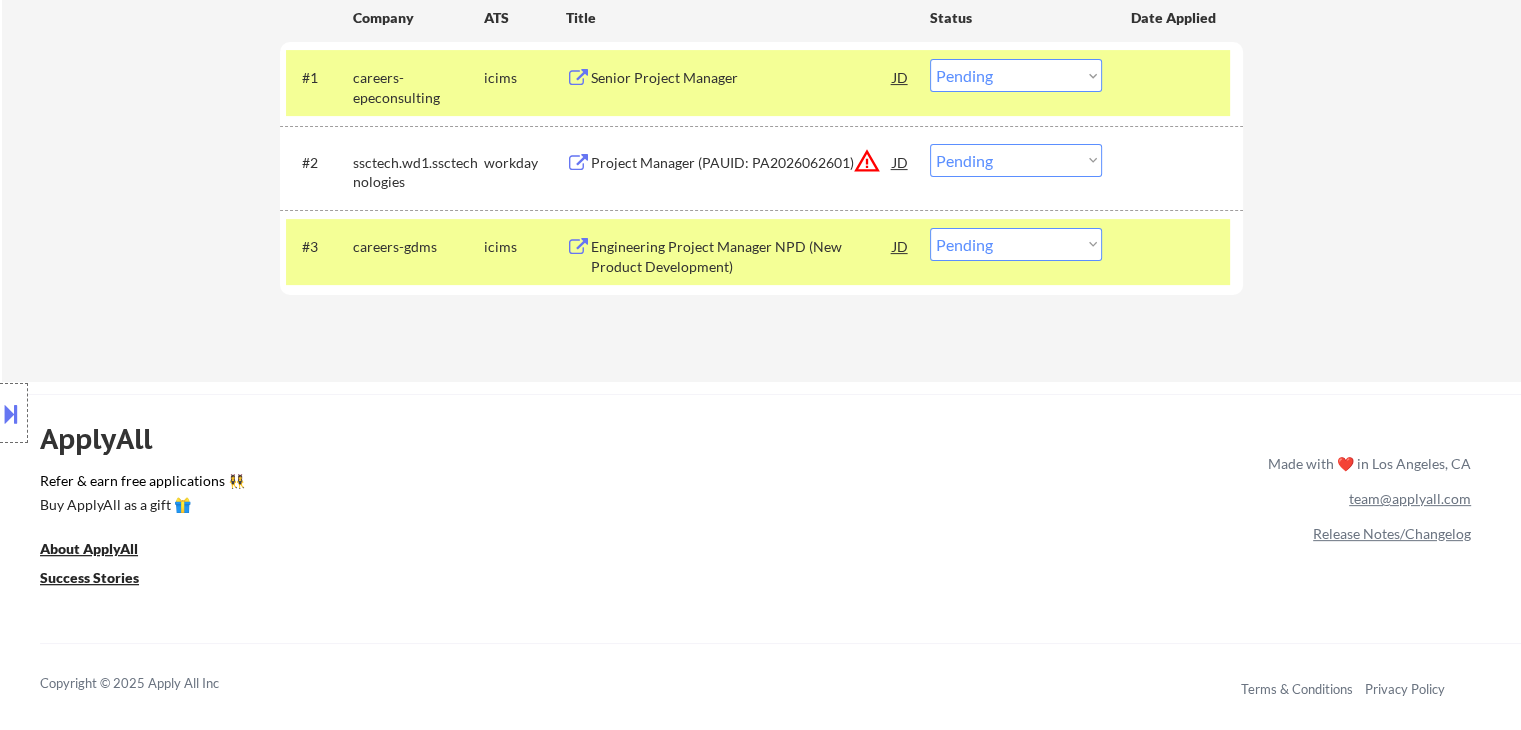 click on "Senior Project Manager" at bounding box center (742, 78) 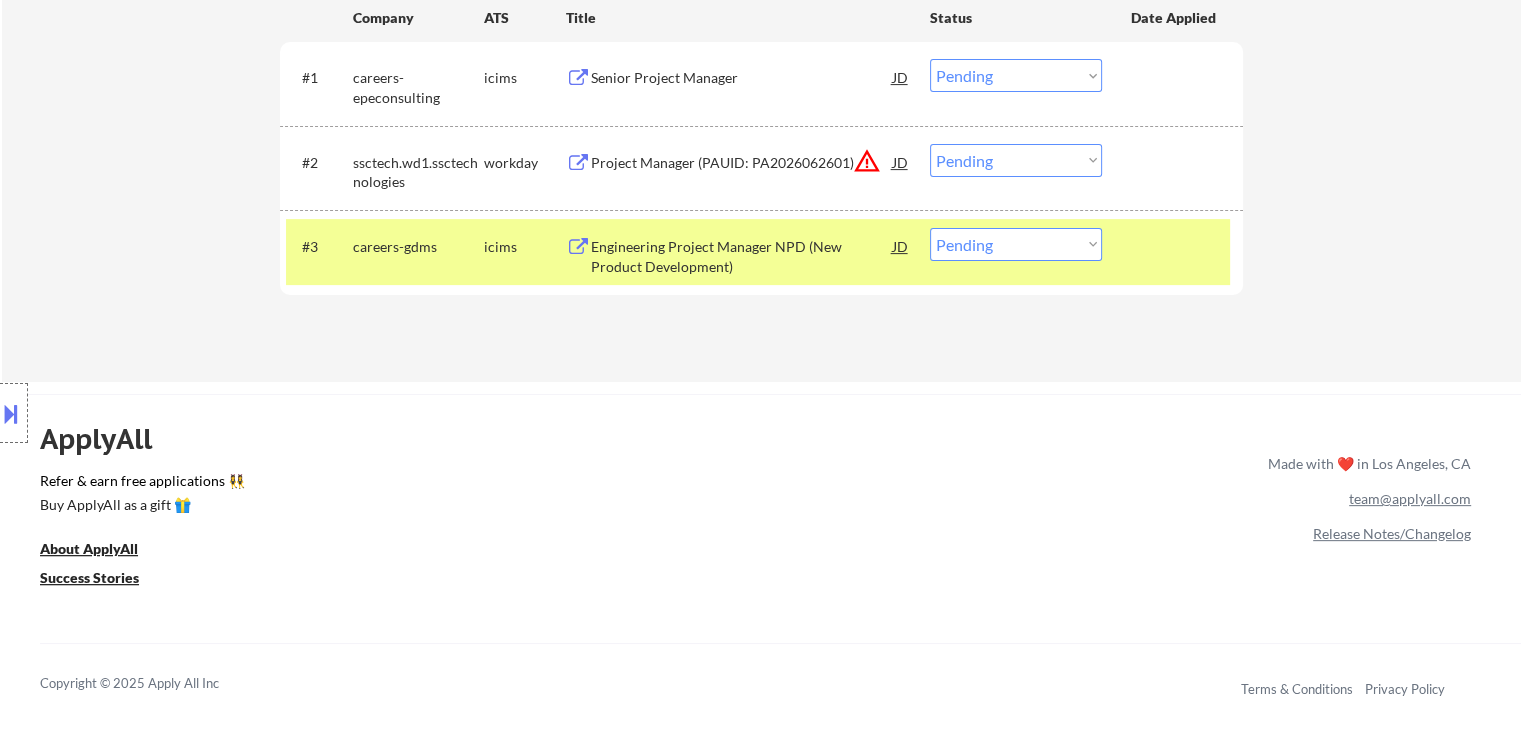 click at bounding box center (11, 413) 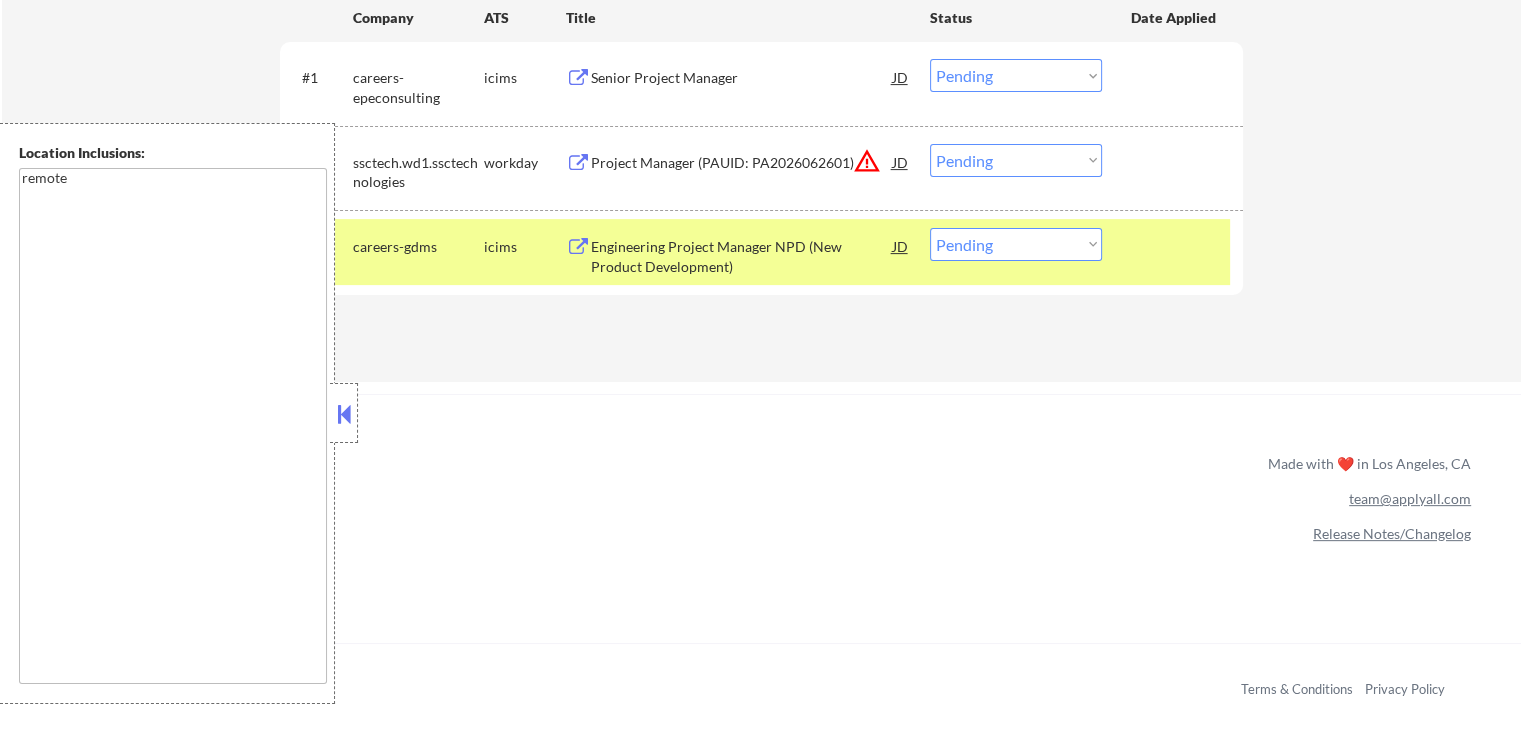 click at bounding box center (344, 413) 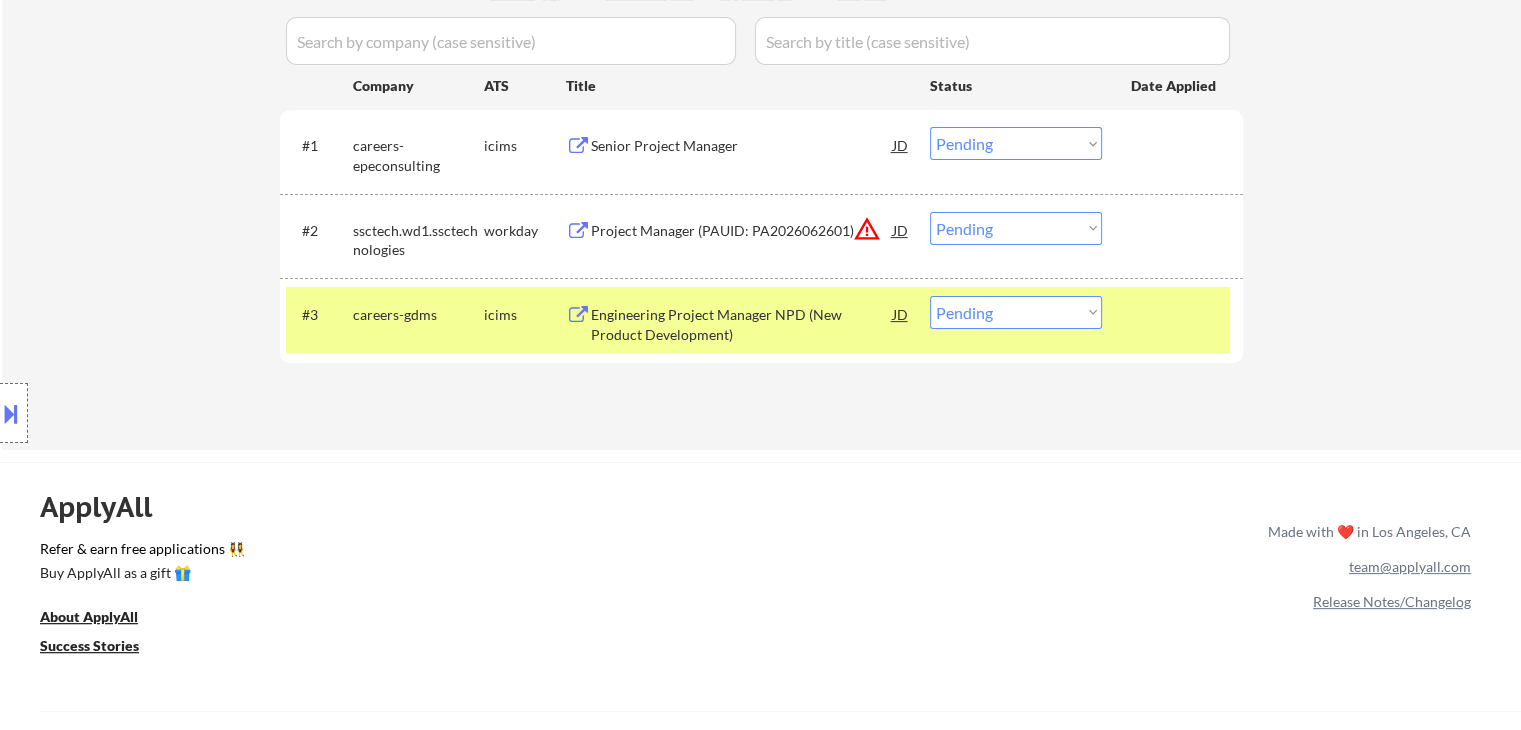 scroll, scrollTop: 500, scrollLeft: 0, axis: vertical 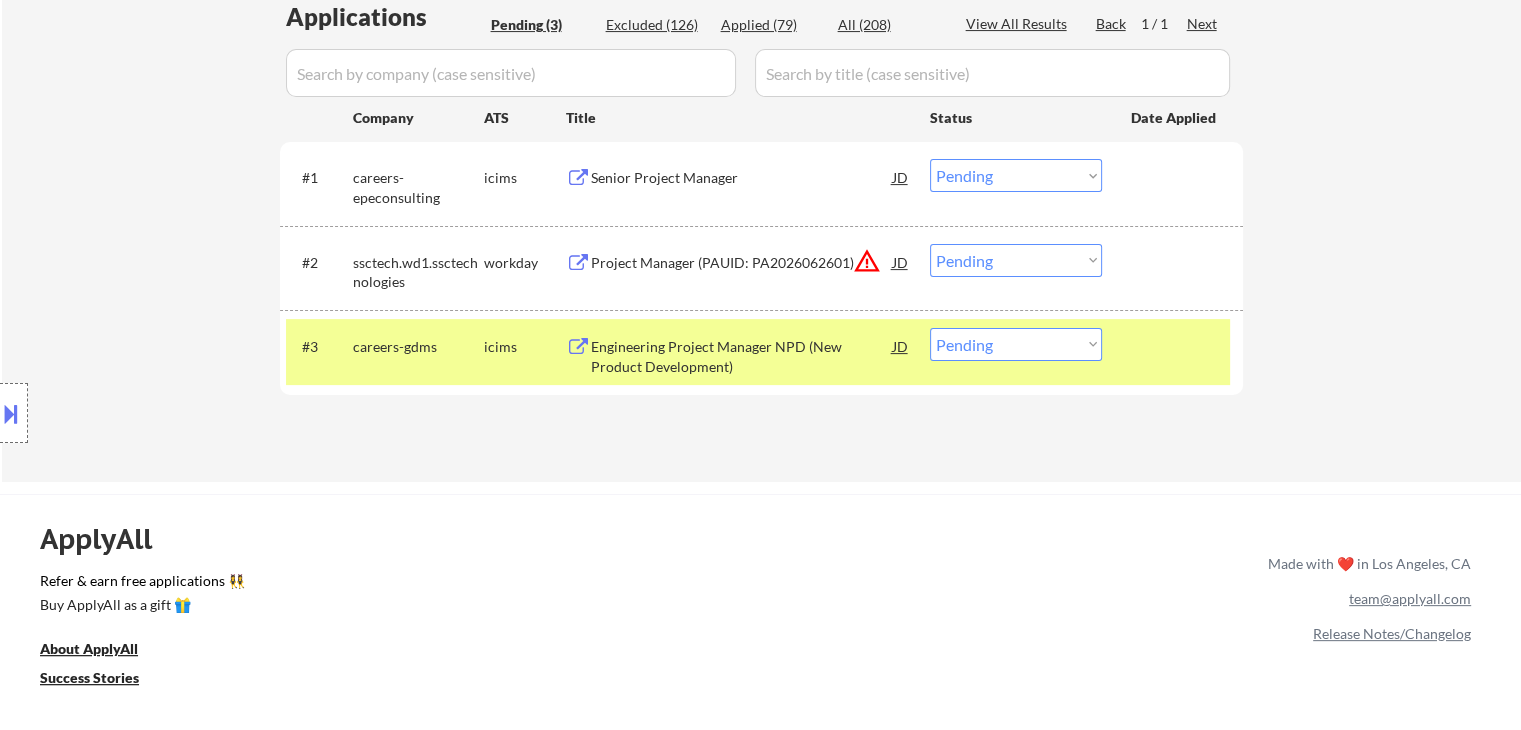click on "Senior Project Manager" at bounding box center (742, 178) 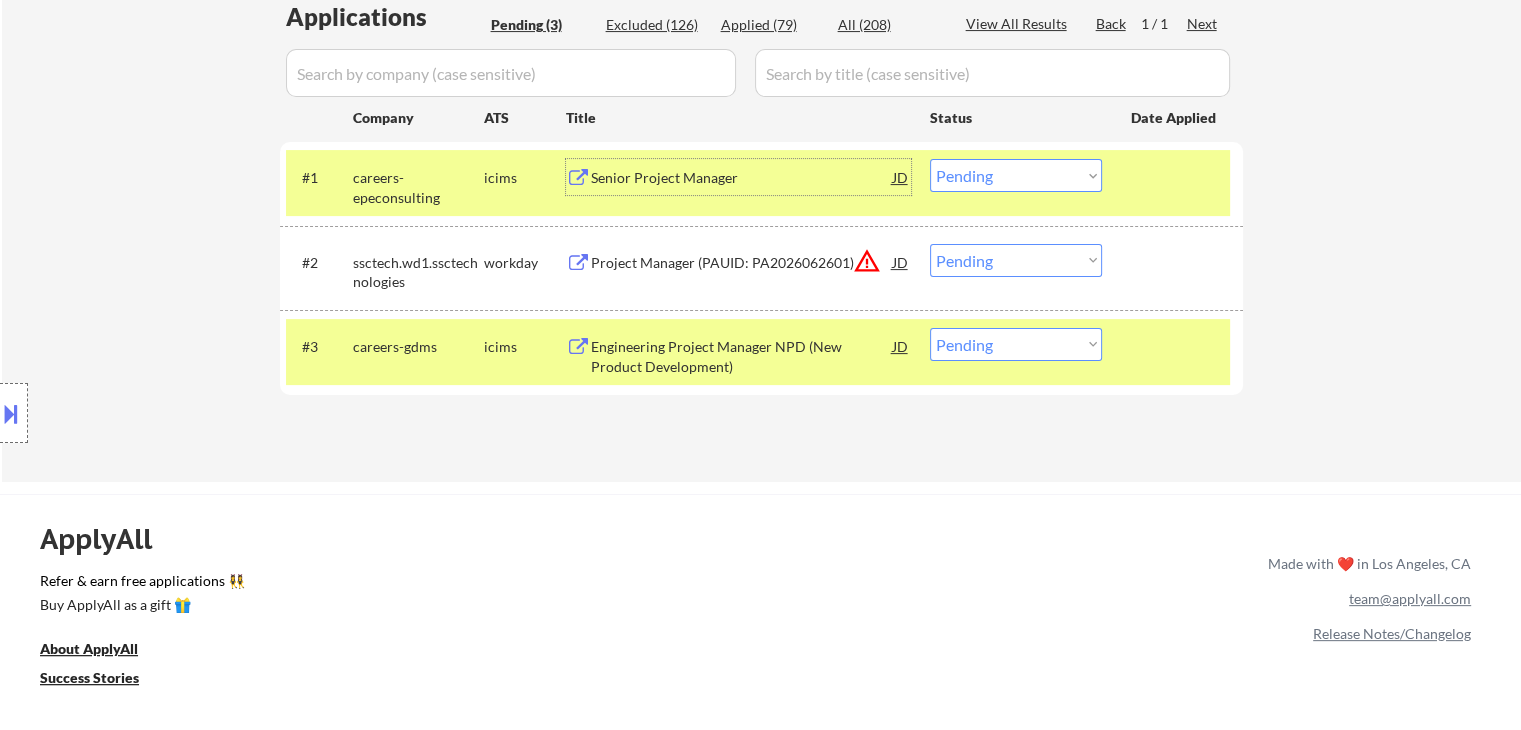 click on "Choose an option... Pending Applied Excluded (Questions) Excluded (Expired) Excluded (Location) Excluded (Bad Match) Excluded (Blocklist) Excluded (Salary) Excluded (Other)" at bounding box center (1016, 175) 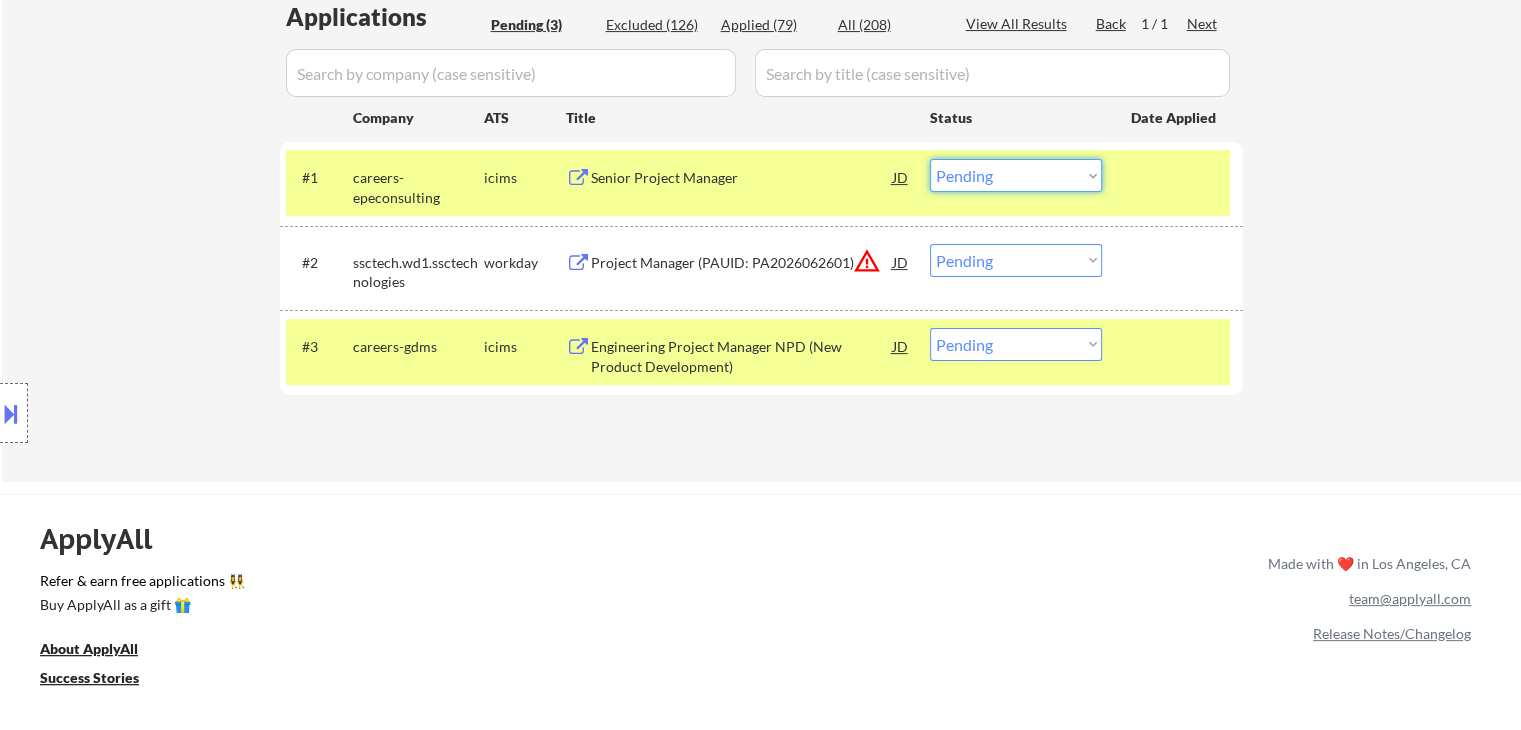 click on "Choose an option... Pending Applied Excluded (Questions) Excluded (Expired) Excluded (Location) Excluded (Bad Match) Excluded (Blocklist) Excluded (Salary) Excluded (Other)" at bounding box center [1016, 175] 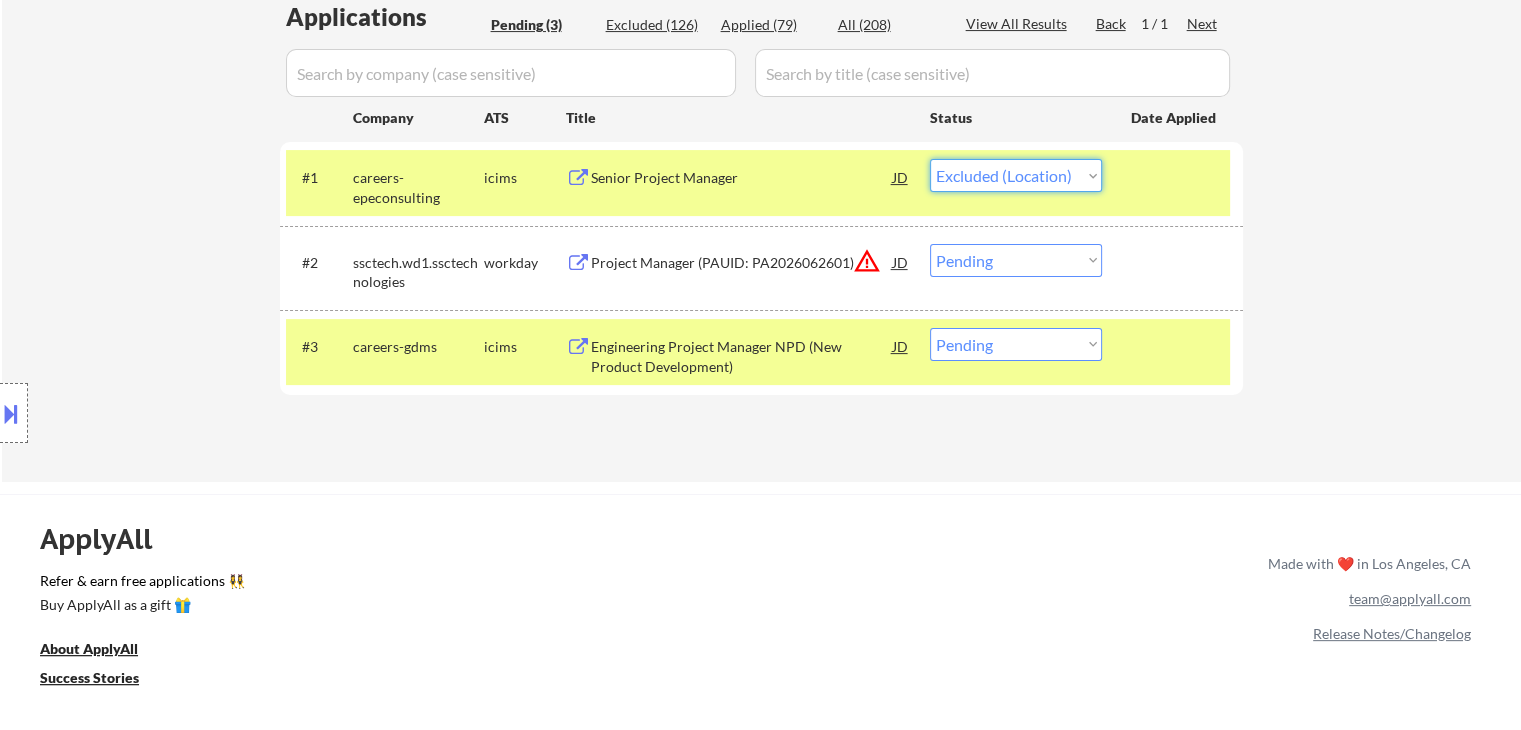 click on "Choose an option... Pending Applied Excluded (Questions) Excluded (Expired) Excluded (Location) Excluded (Bad Match) Excluded (Blocklist) Excluded (Salary) Excluded (Other)" at bounding box center [1016, 175] 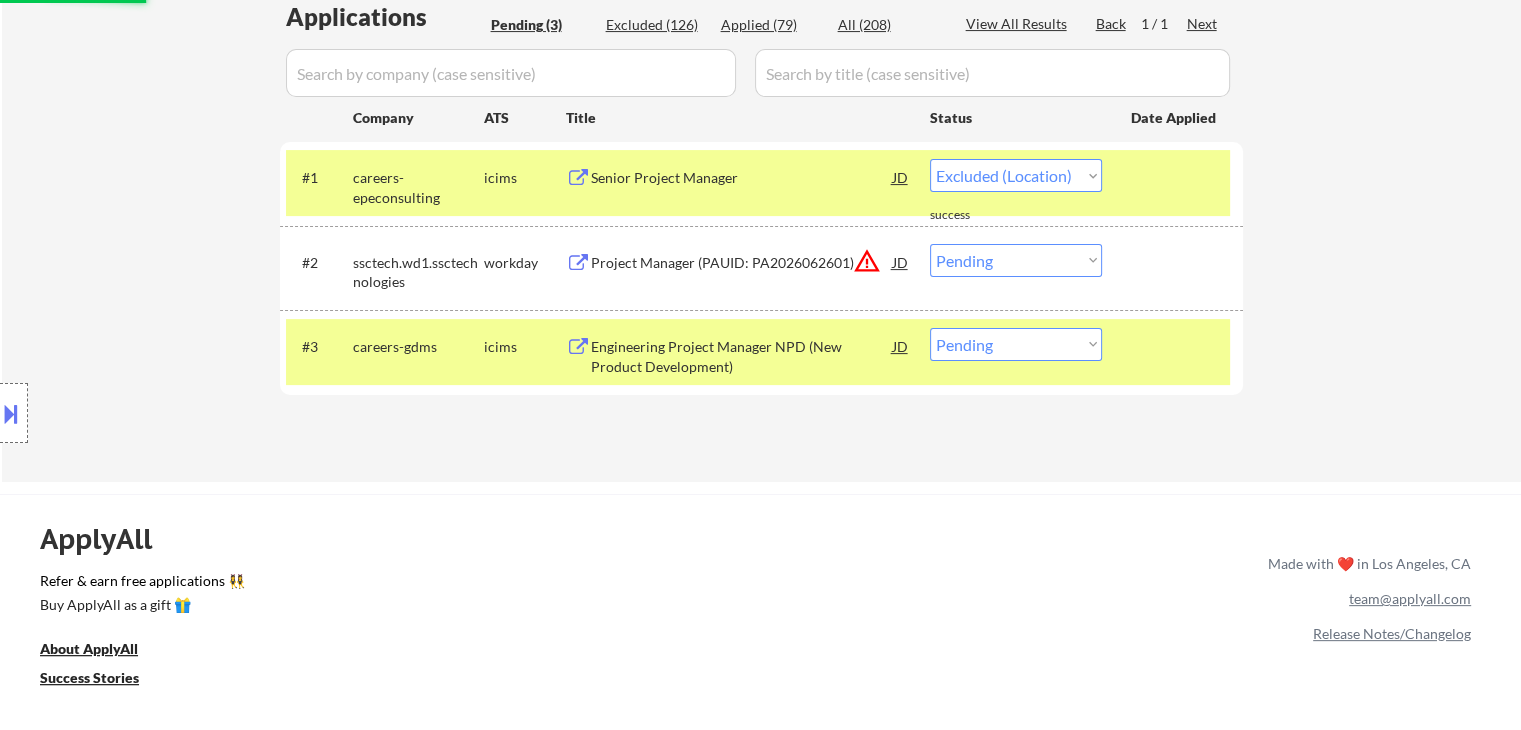 select on ""pending"" 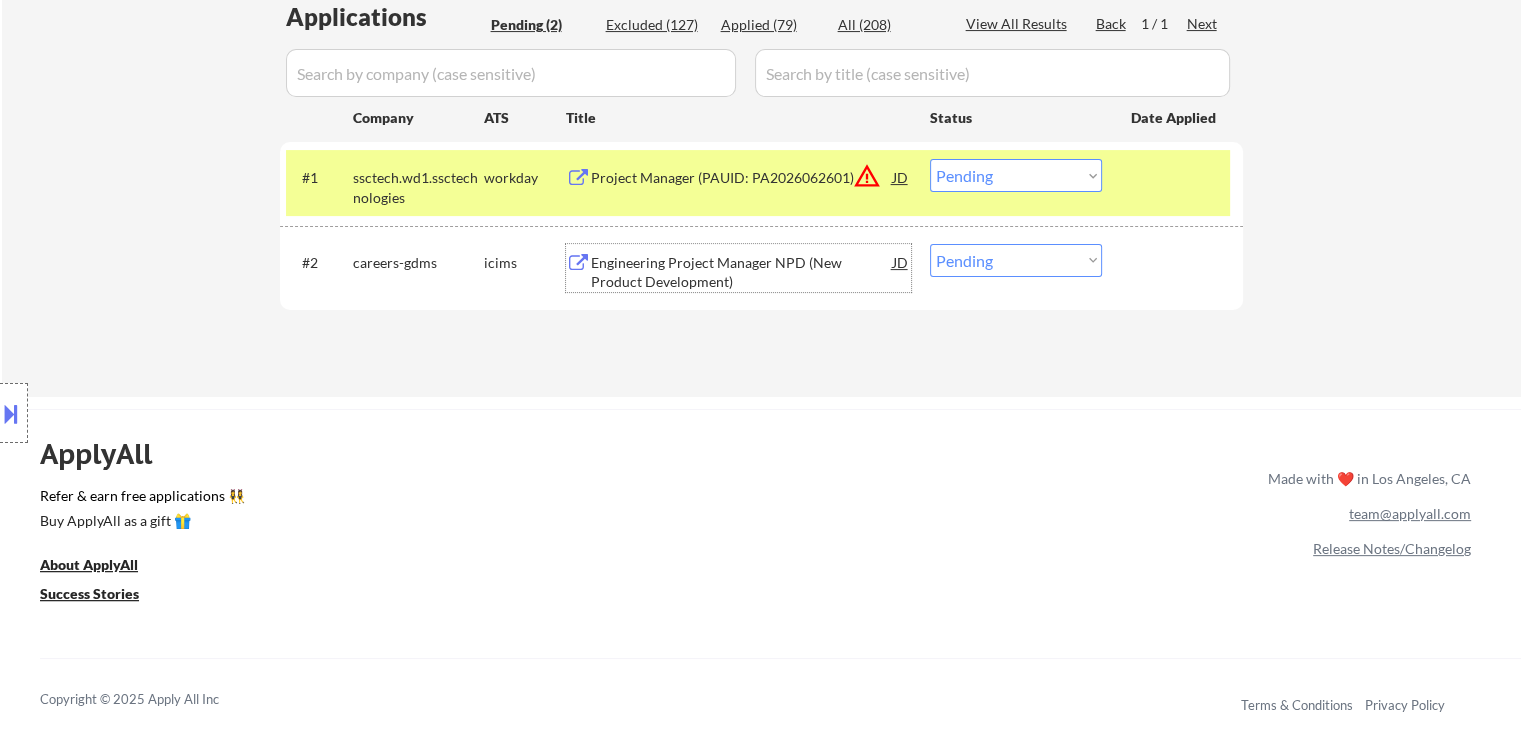 click on "Engineering Project Manager NPD (New Product Development)" at bounding box center (742, 272) 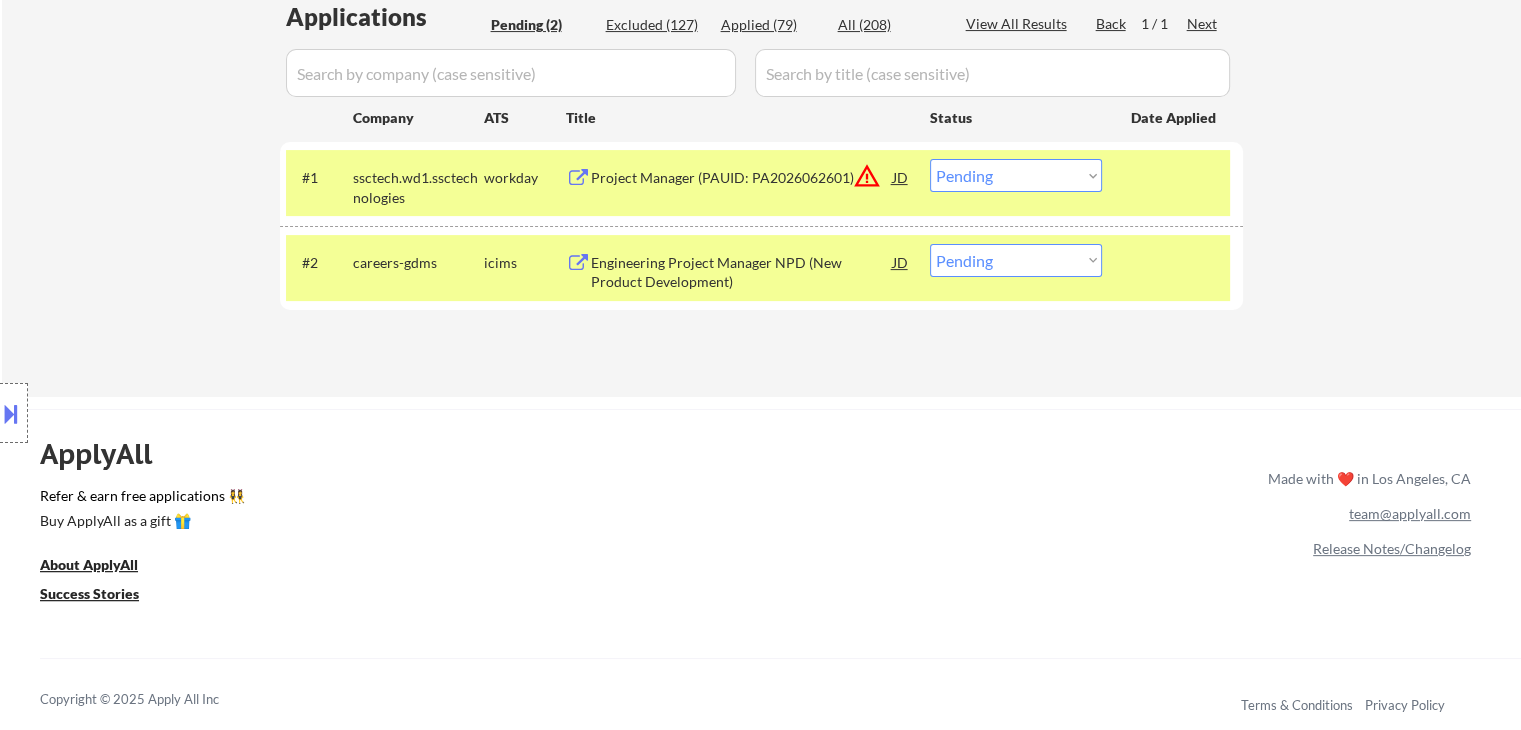 click at bounding box center [11, 413] 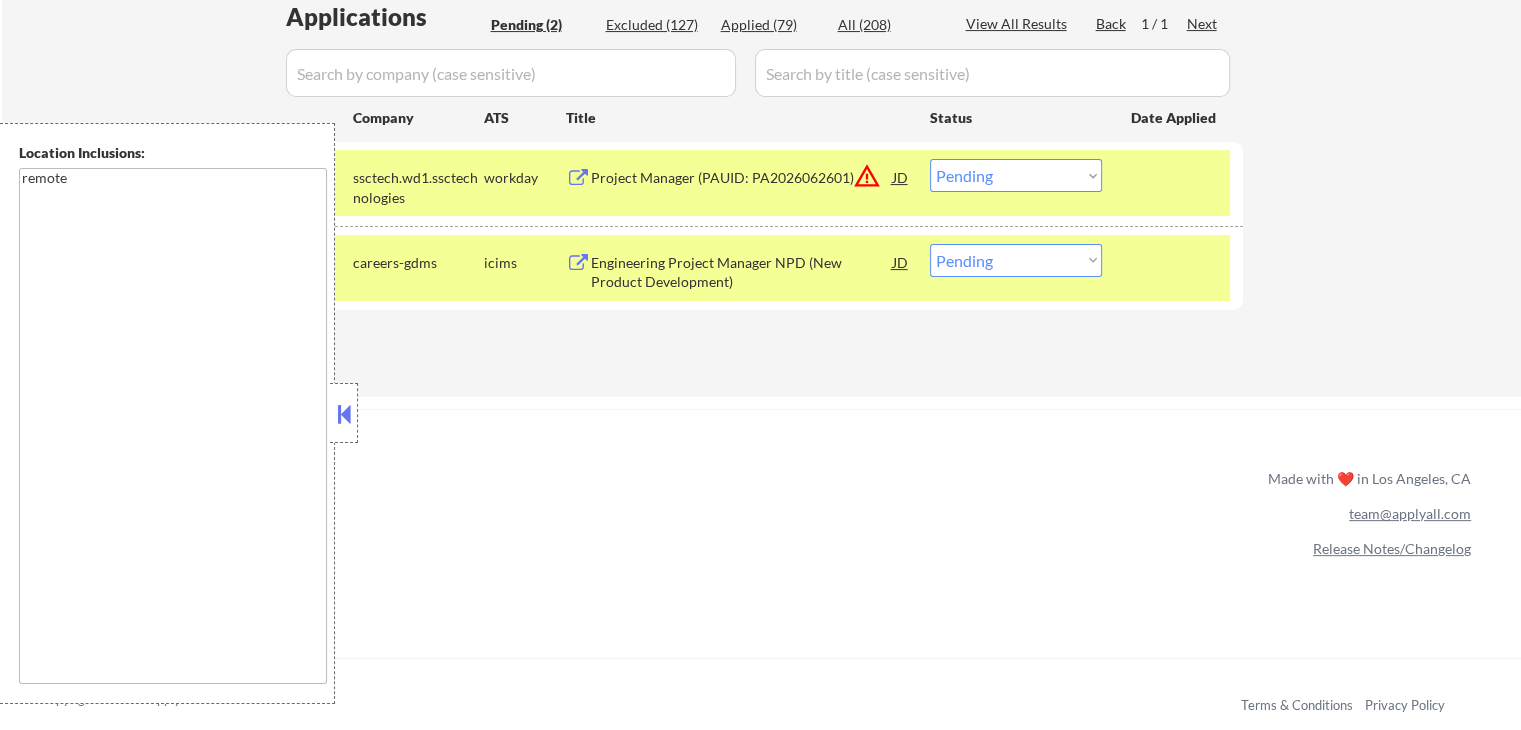 click at bounding box center [344, 414] 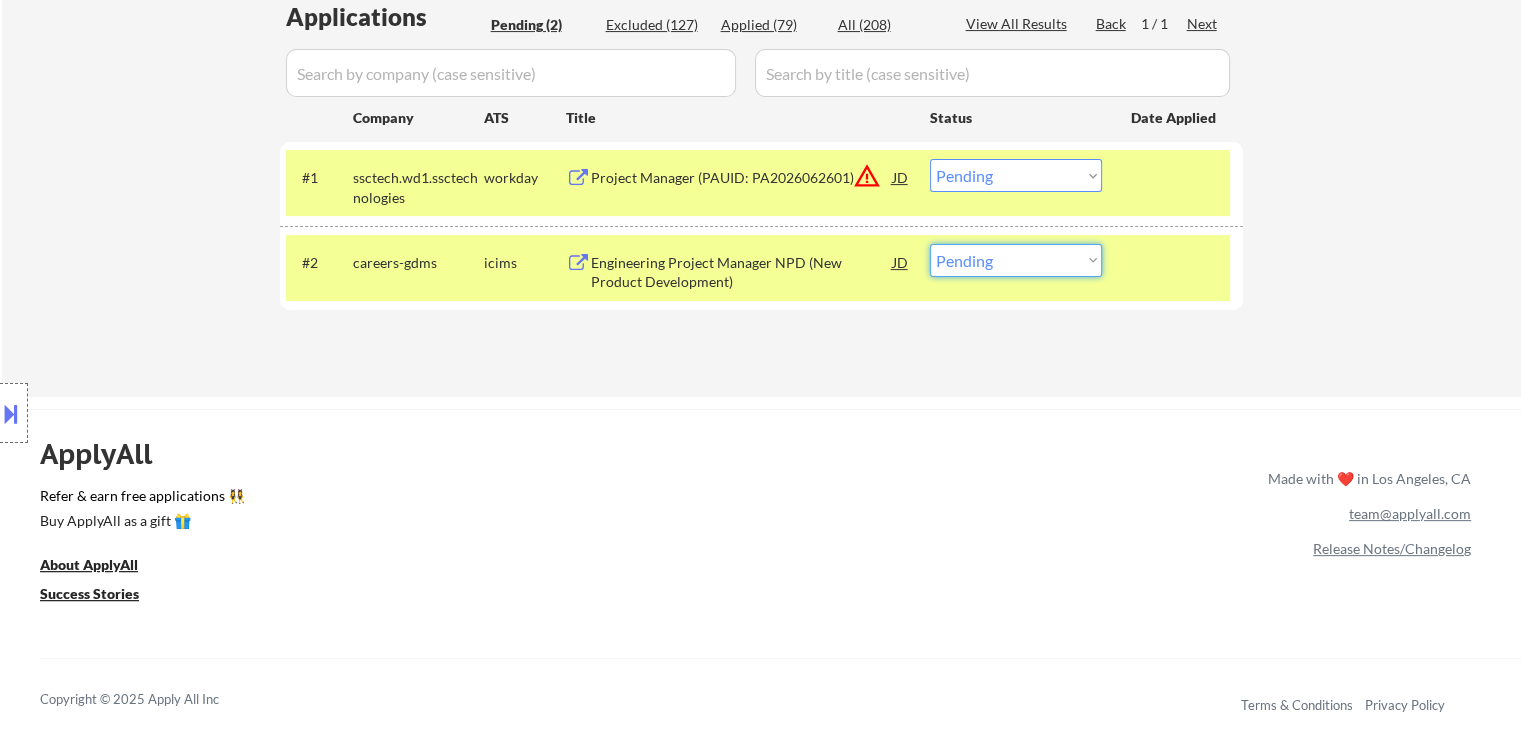 click on "Choose an option... Pending Applied Excluded (Questions) Excluded (Expired) Excluded (Location) Excluded (Bad Match) Excluded (Blocklist) Excluded (Salary) Excluded (Other)" at bounding box center (1016, 260) 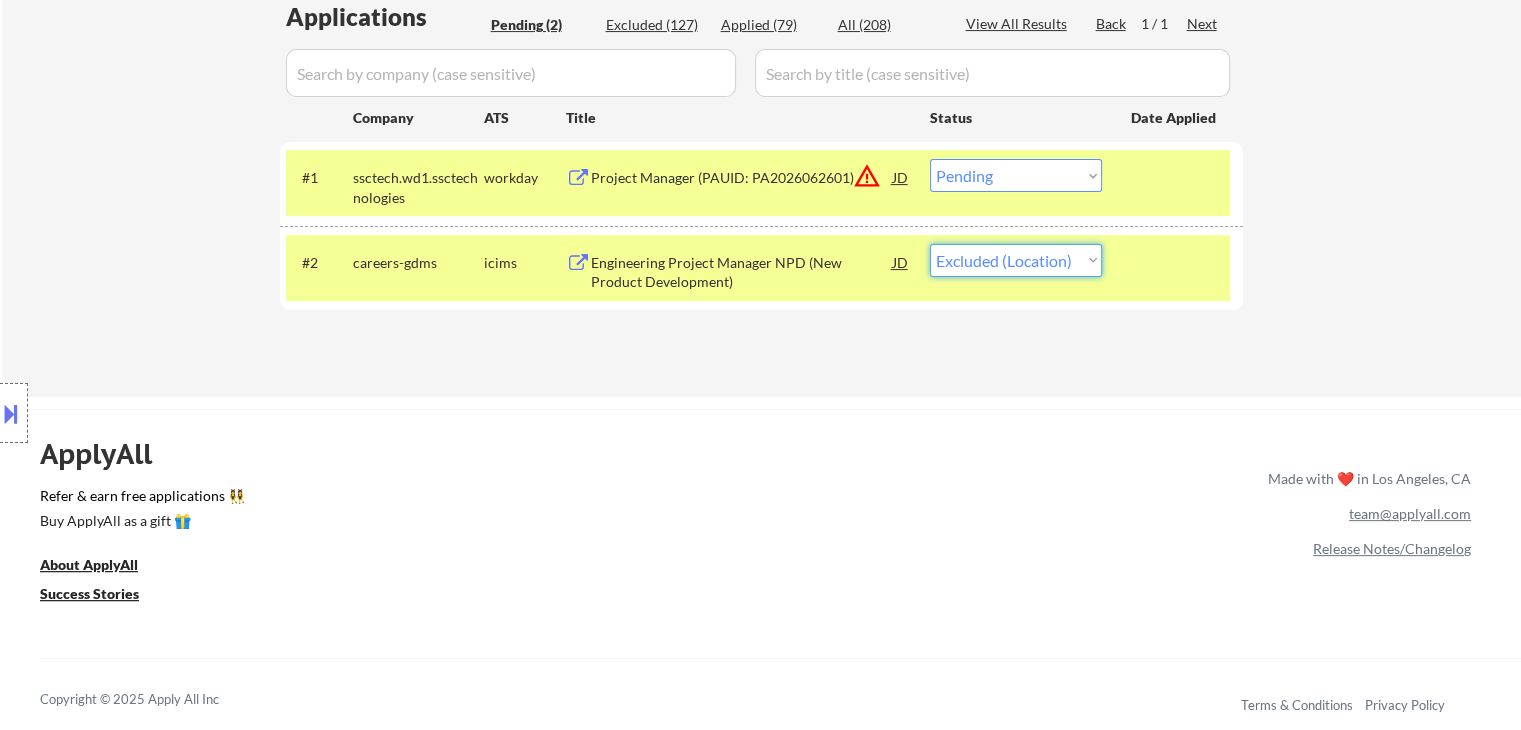 click on "Choose an option... Pending Applied Excluded (Questions) Excluded (Expired) Excluded (Location) Excluded (Bad Match) Excluded (Blocklist) Excluded (Salary) Excluded (Other)" at bounding box center (1016, 260) 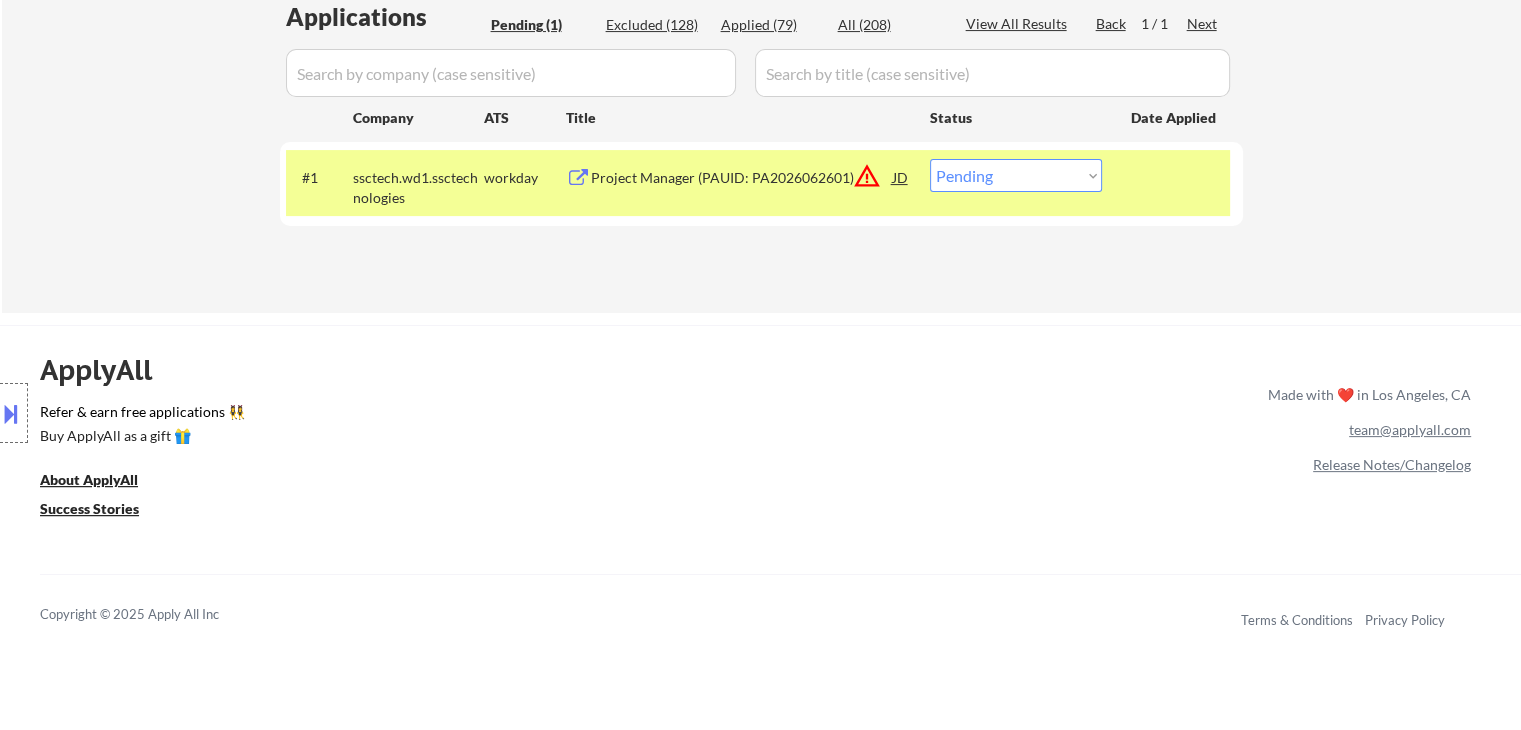 click on "Project Manager (PAUID: PA2026062601)" at bounding box center [742, 178] 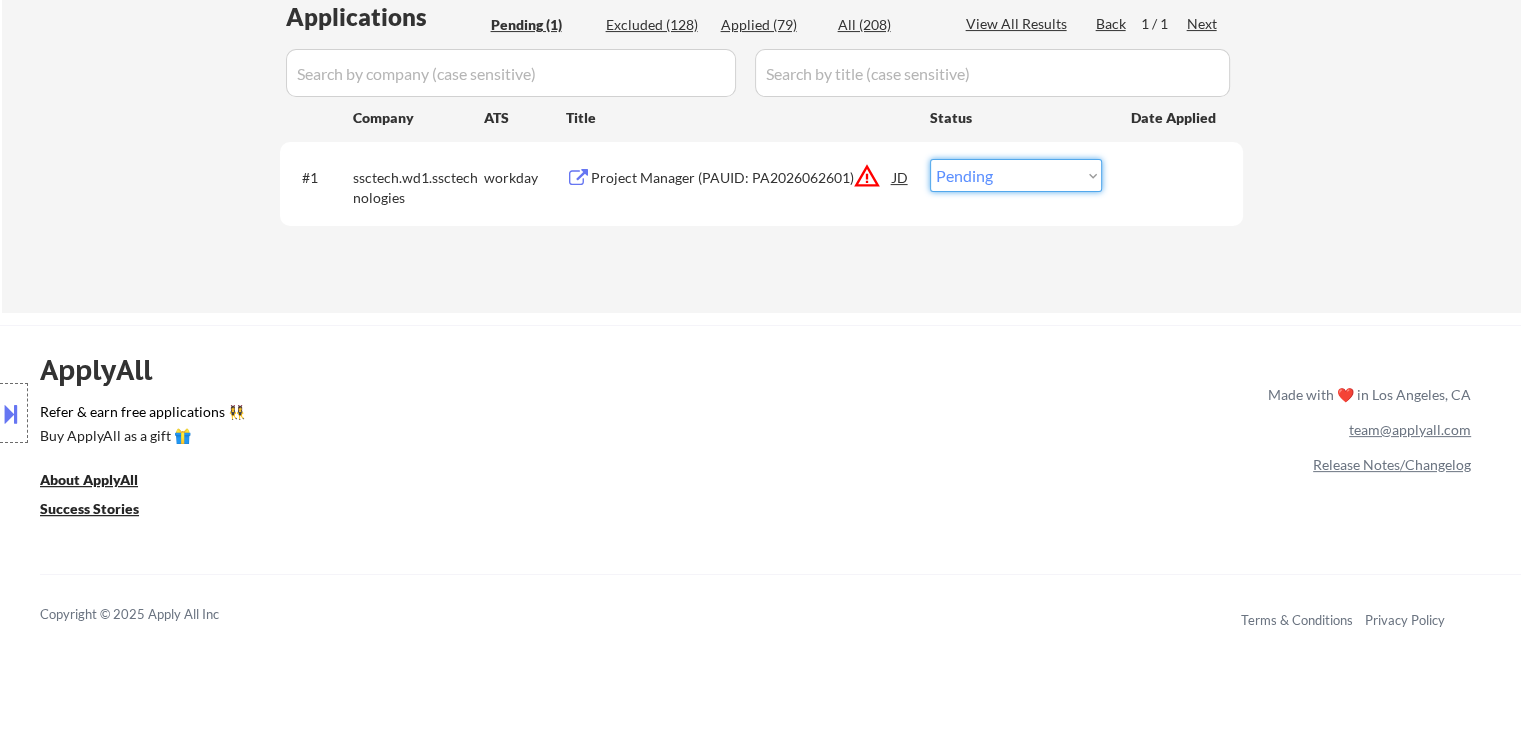click on "Choose an option... Pending Applied Excluded (Questions) Excluded (Expired) Excluded (Location) Excluded (Bad Match) Excluded (Blocklist) Excluded (Salary) Excluded (Other)" at bounding box center (1016, 175) 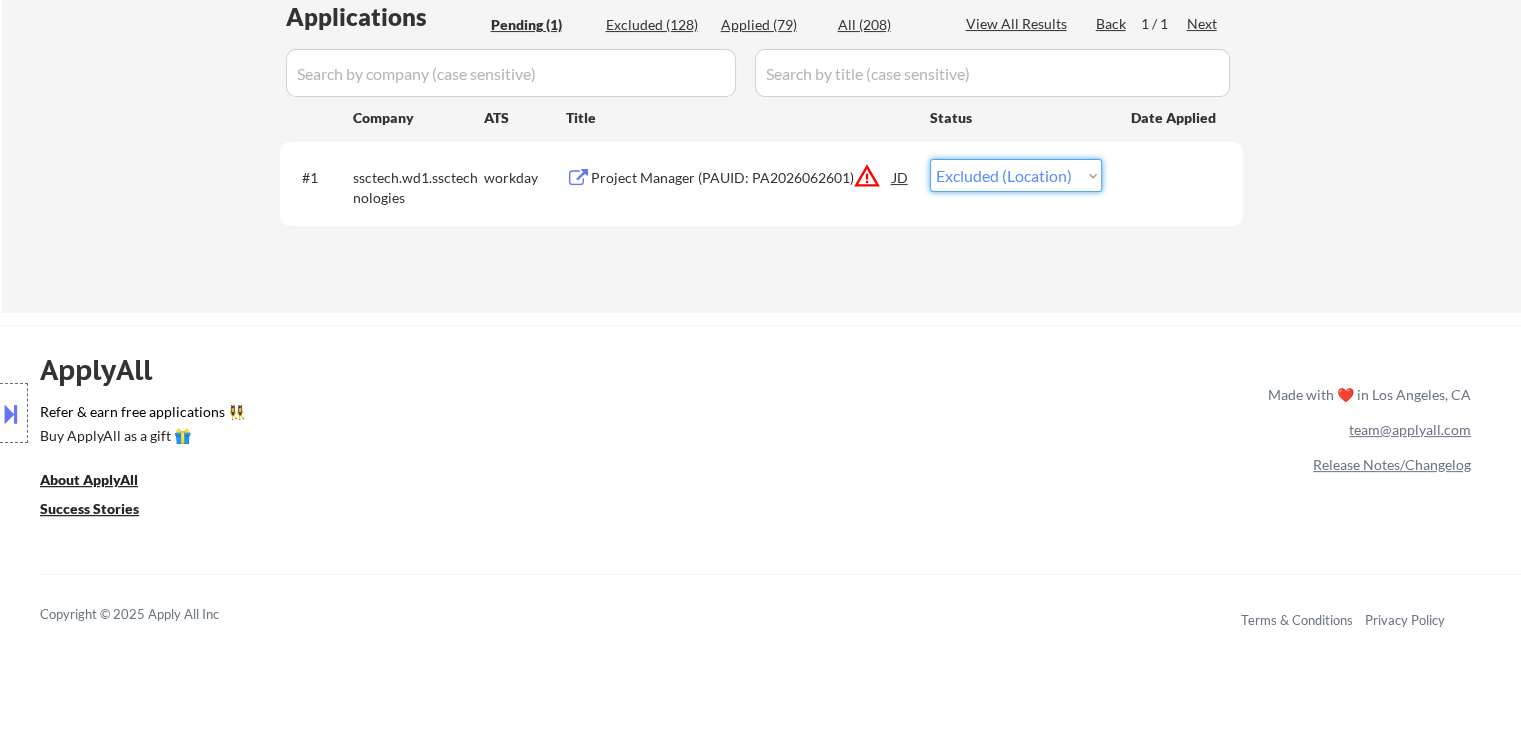 click on "Choose an option... Pending Applied Excluded (Questions) Excluded (Expired) Excluded (Location) Excluded (Bad Match) Excluded (Blocklist) Excluded (Salary) Excluded (Other)" at bounding box center [1016, 175] 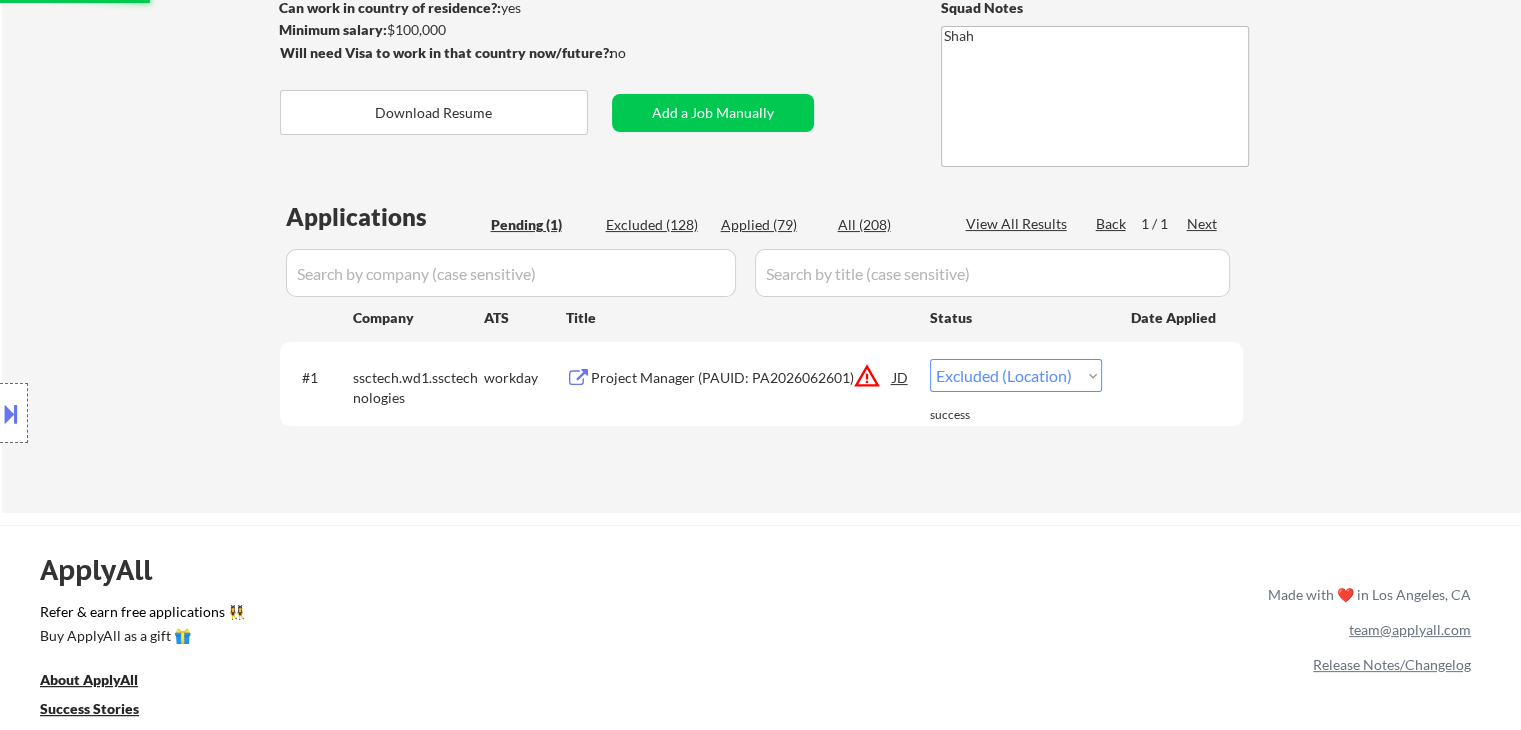 scroll, scrollTop: 200, scrollLeft: 0, axis: vertical 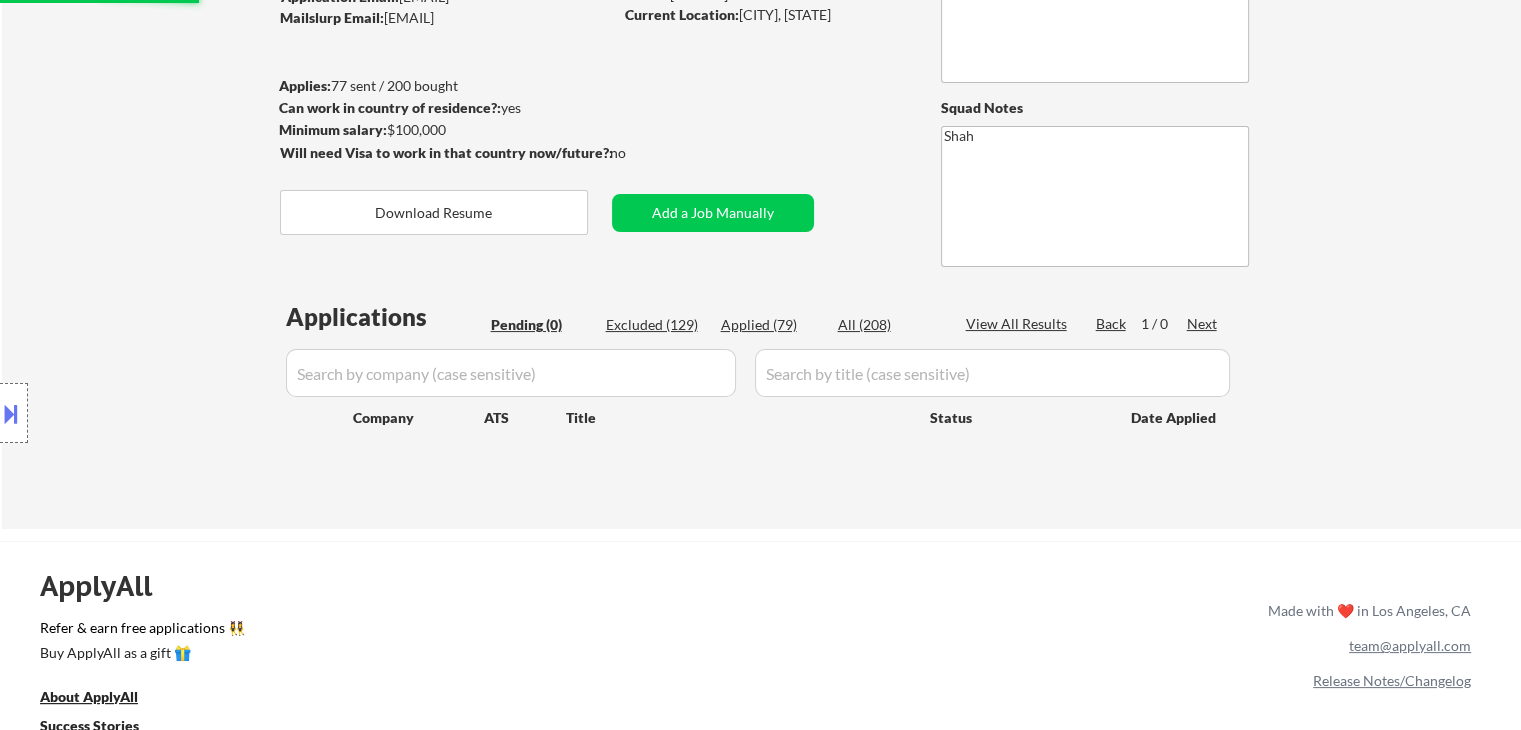 click on "Applied (79)" at bounding box center [771, 325] 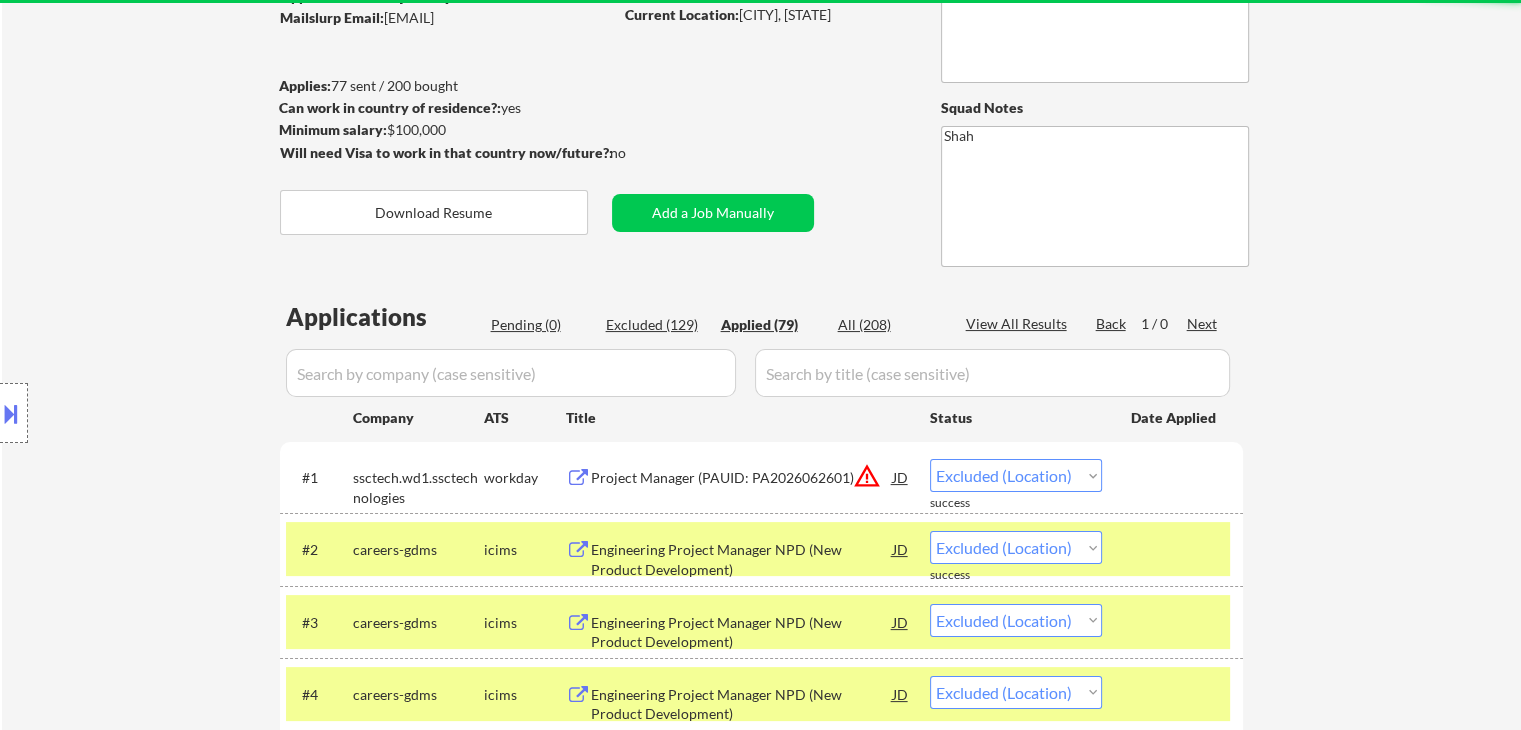 select on ""applied"" 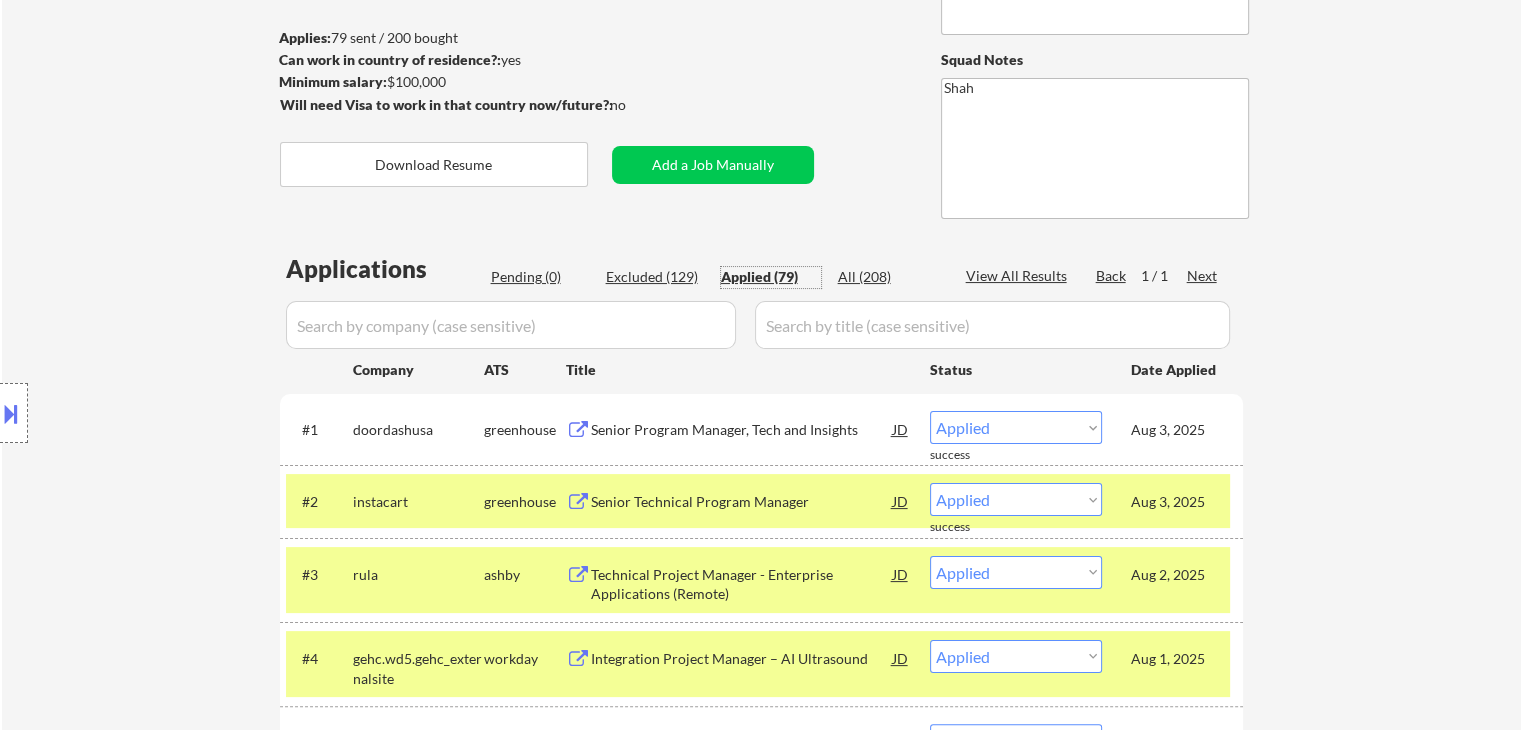 scroll, scrollTop: 200, scrollLeft: 0, axis: vertical 